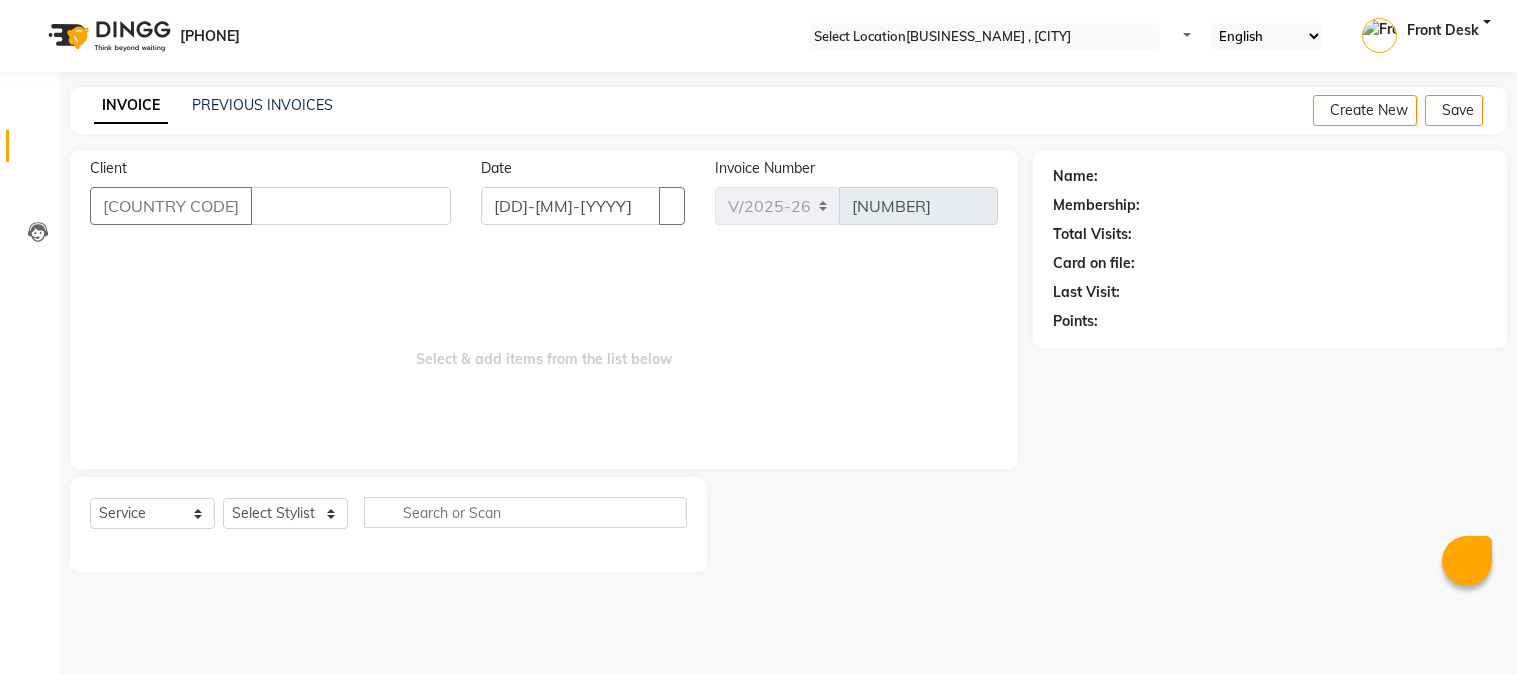 scroll, scrollTop: 0, scrollLeft: 0, axis: both 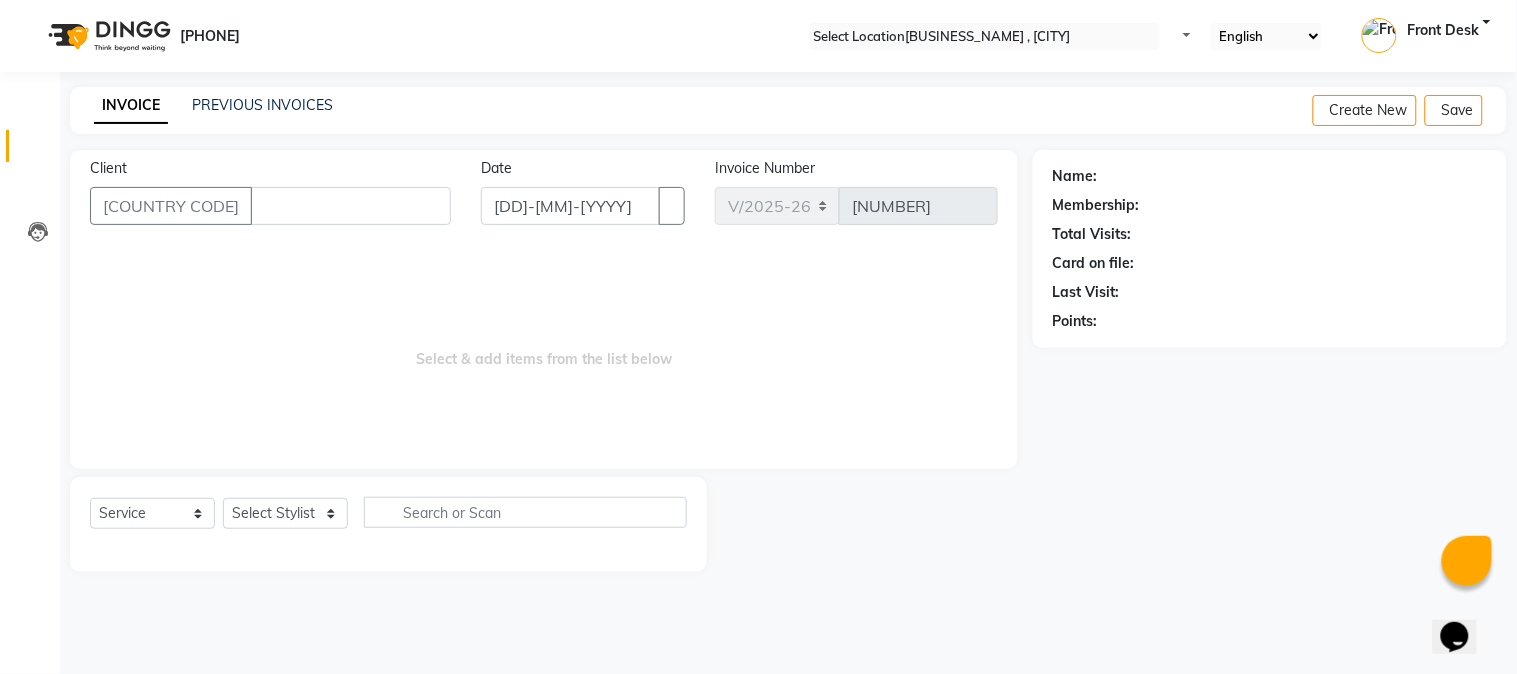 type 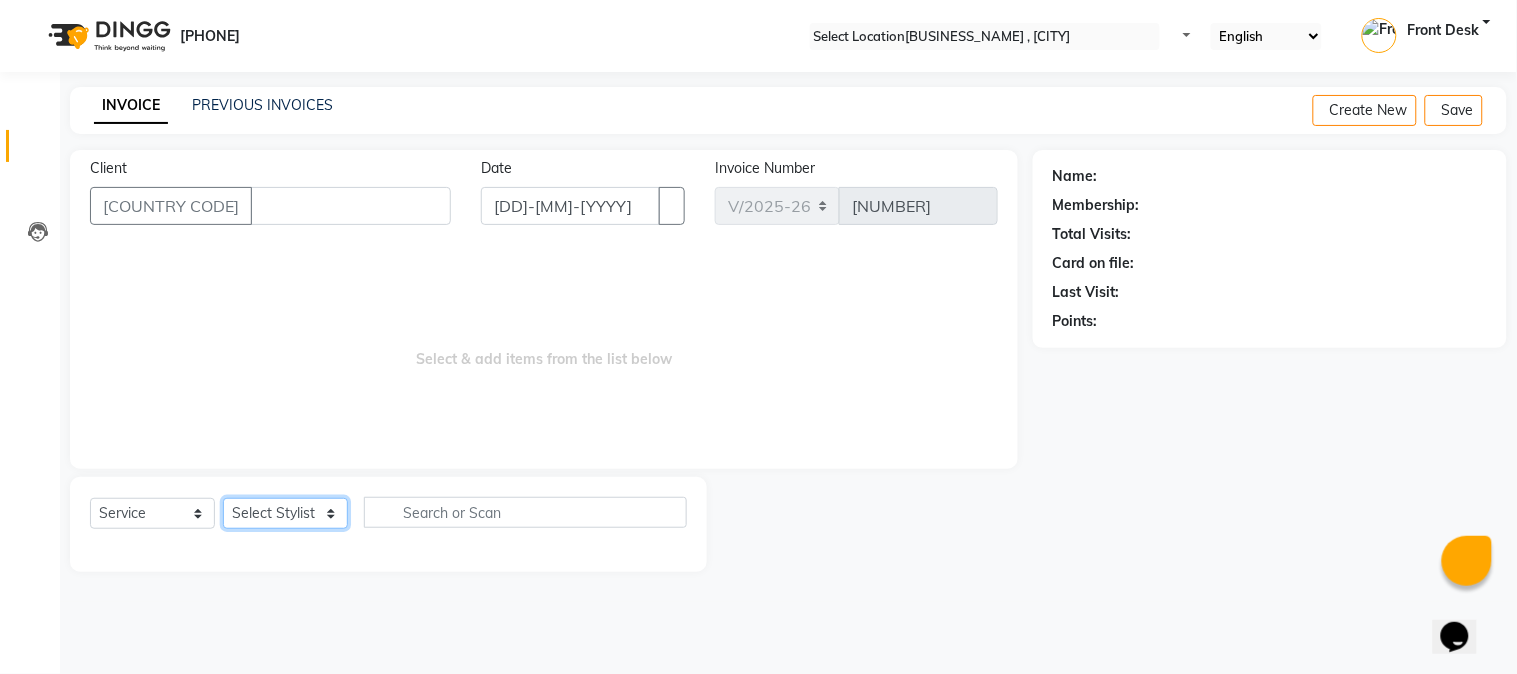 click on "Select Stylist Front Desk Gaurav Sharma HIZZ & HERZ 2 IRFAN AHMAD Jigna Goswami KHALID AHMAD Laxmi Mehboob MOHD PARVEJ NIZAM Salman Sangeeta SUMITA VEERENDRA SHARMA" at bounding box center [285, 513] 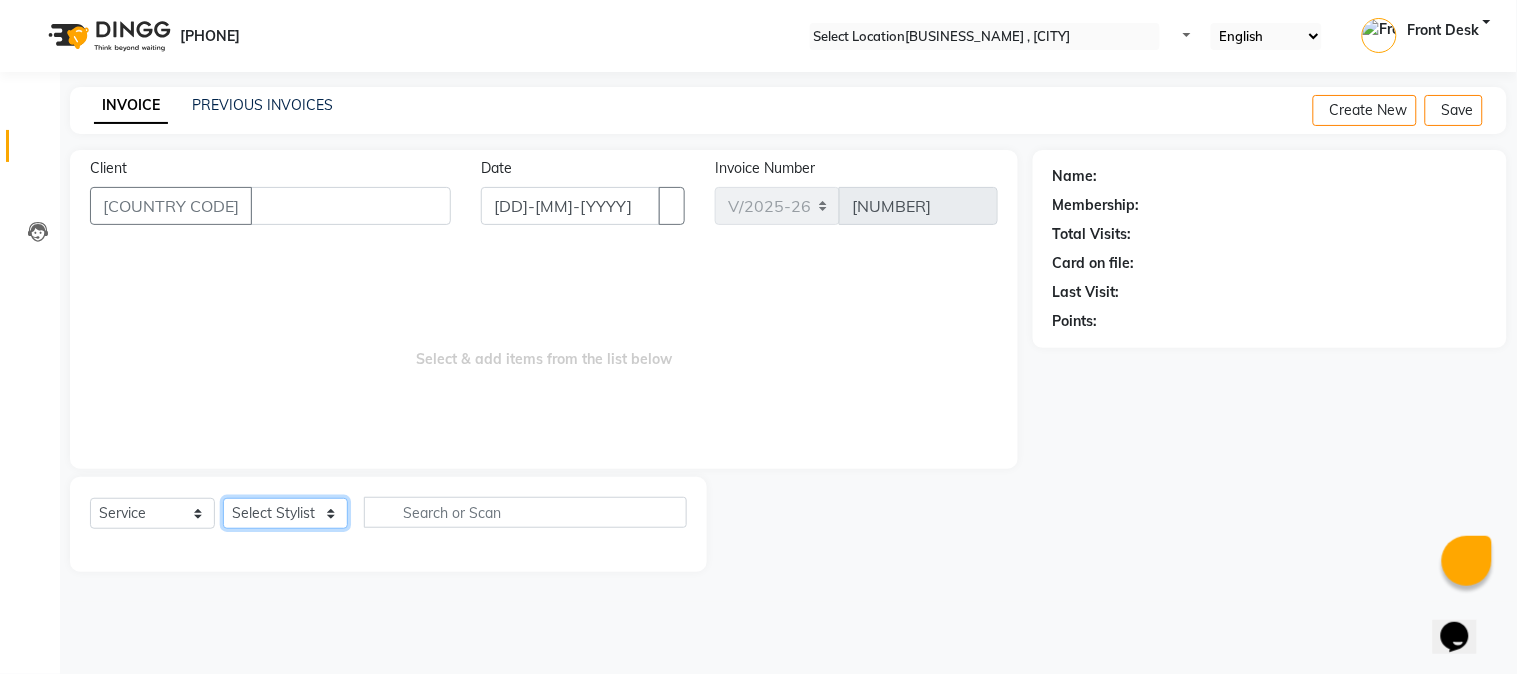 select on "[NUMBER]" 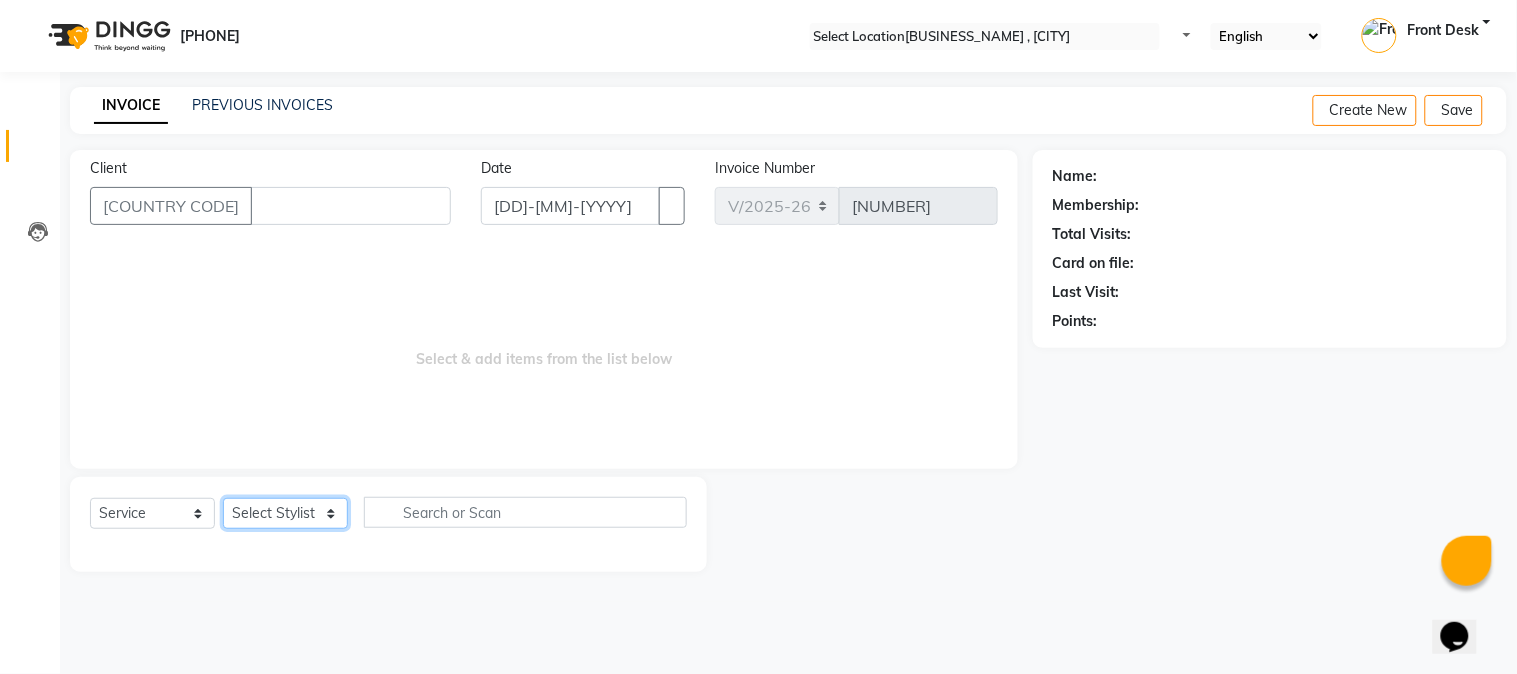 click on "Select Stylist Front Desk Gaurav Sharma HIZZ & HERZ 2 IRFAN AHMAD Jigna Goswami KHALID AHMAD Laxmi Mehboob MOHD PARVEJ NIZAM Salman Sangeeta SUMITA VEERENDRA SHARMA" at bounding box center [285, 513] 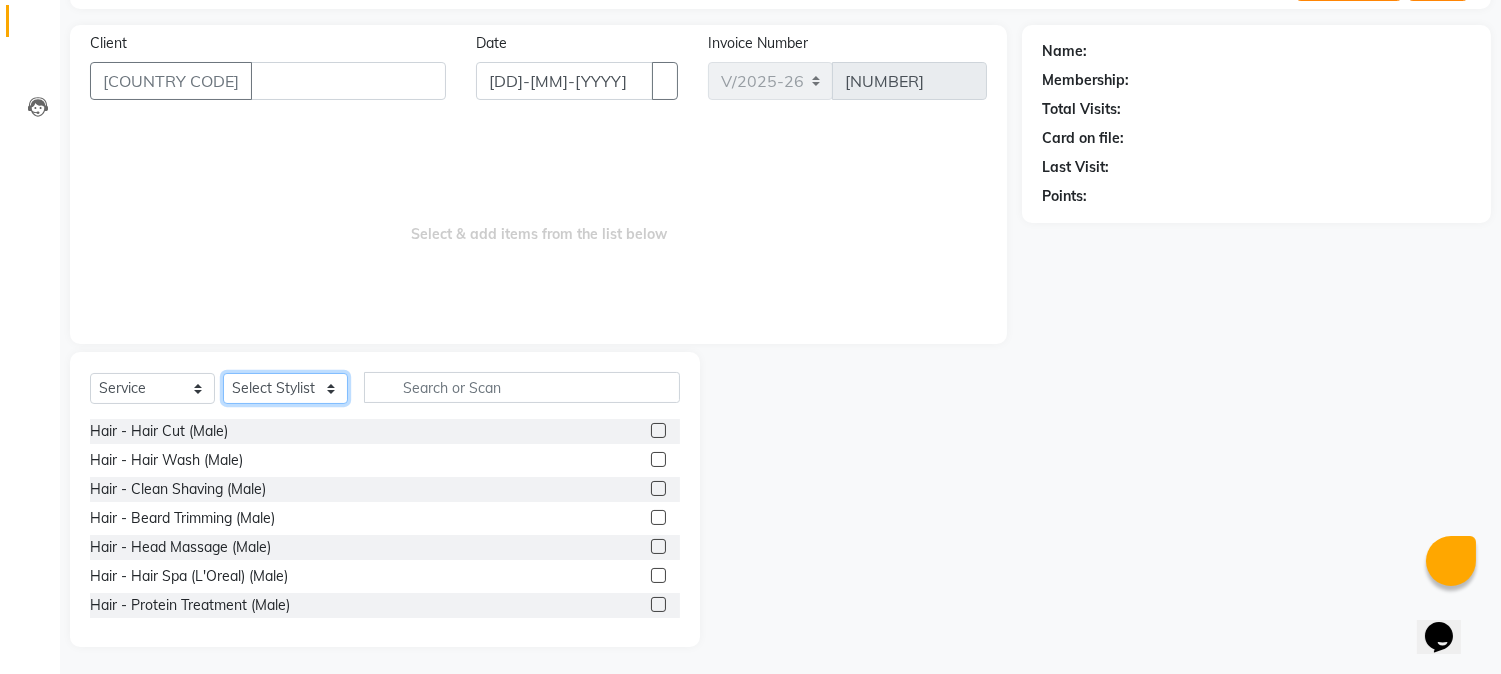 scroll, scrollTop: 126, scrollLeft: 0, axis: vertical 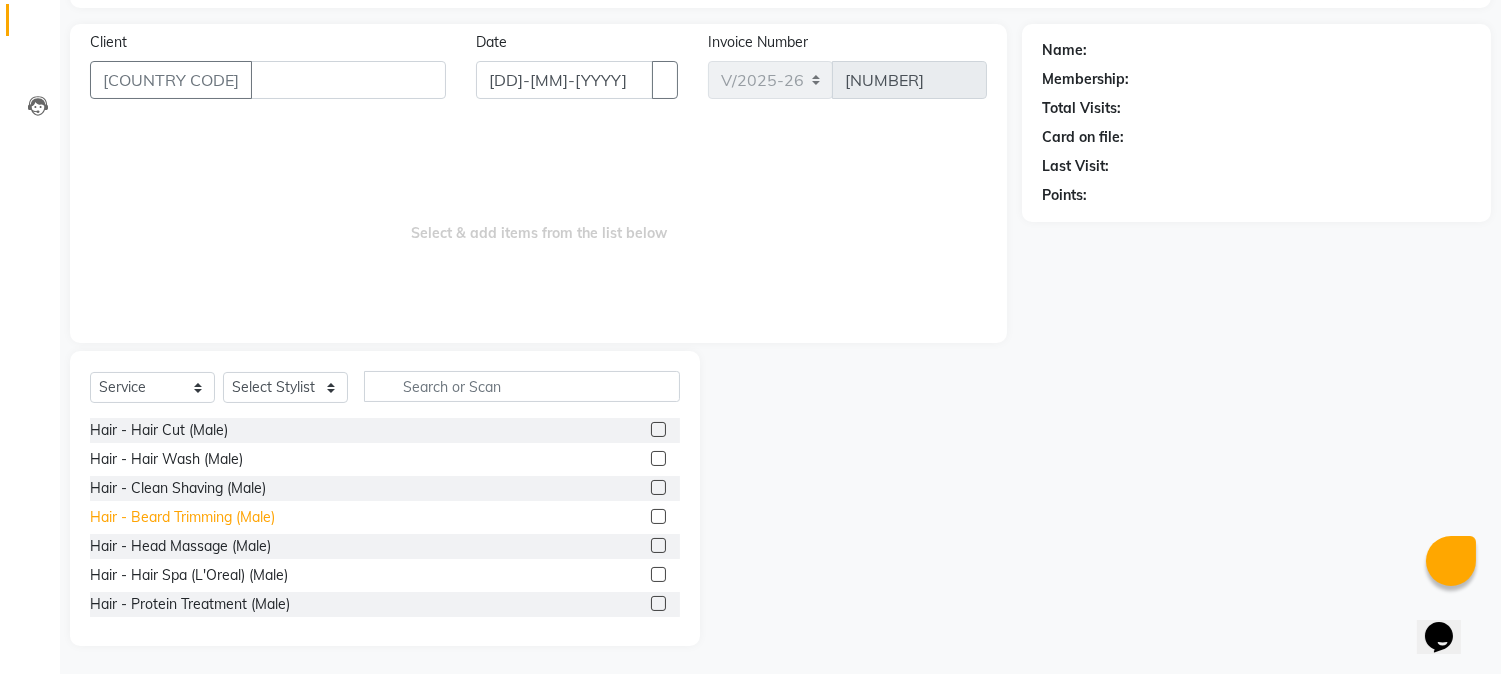 click on "Hair - Beard Trimming (Male)" at bounding box center [159, 430] 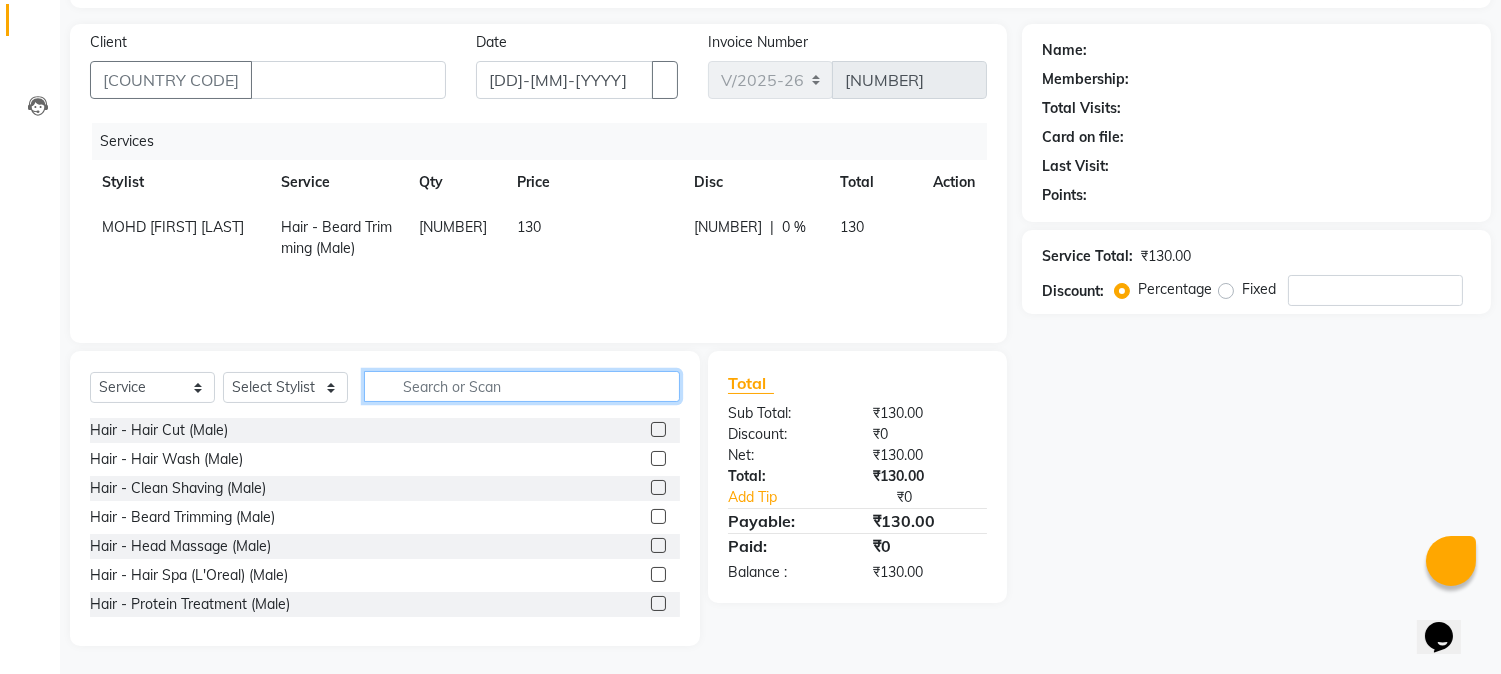 click at bounding box center [522, 386] 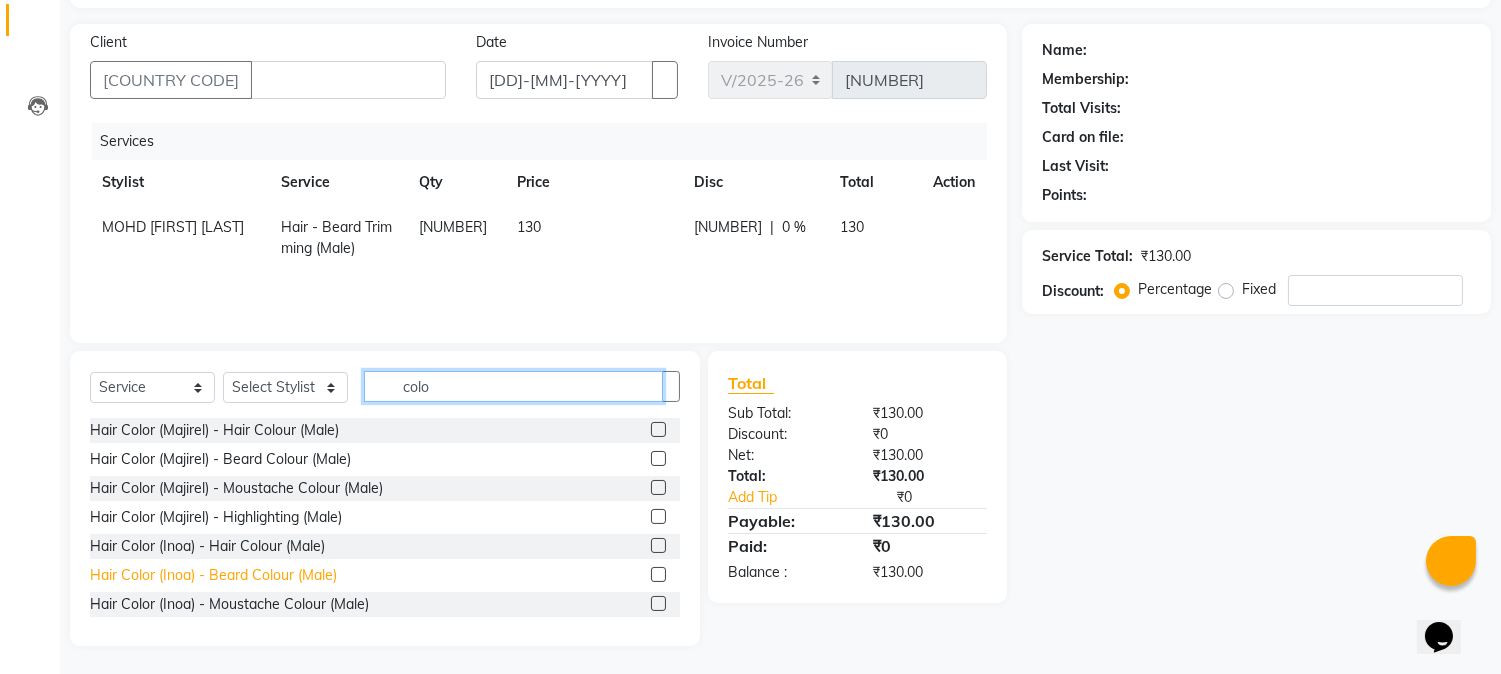 type on "colo" 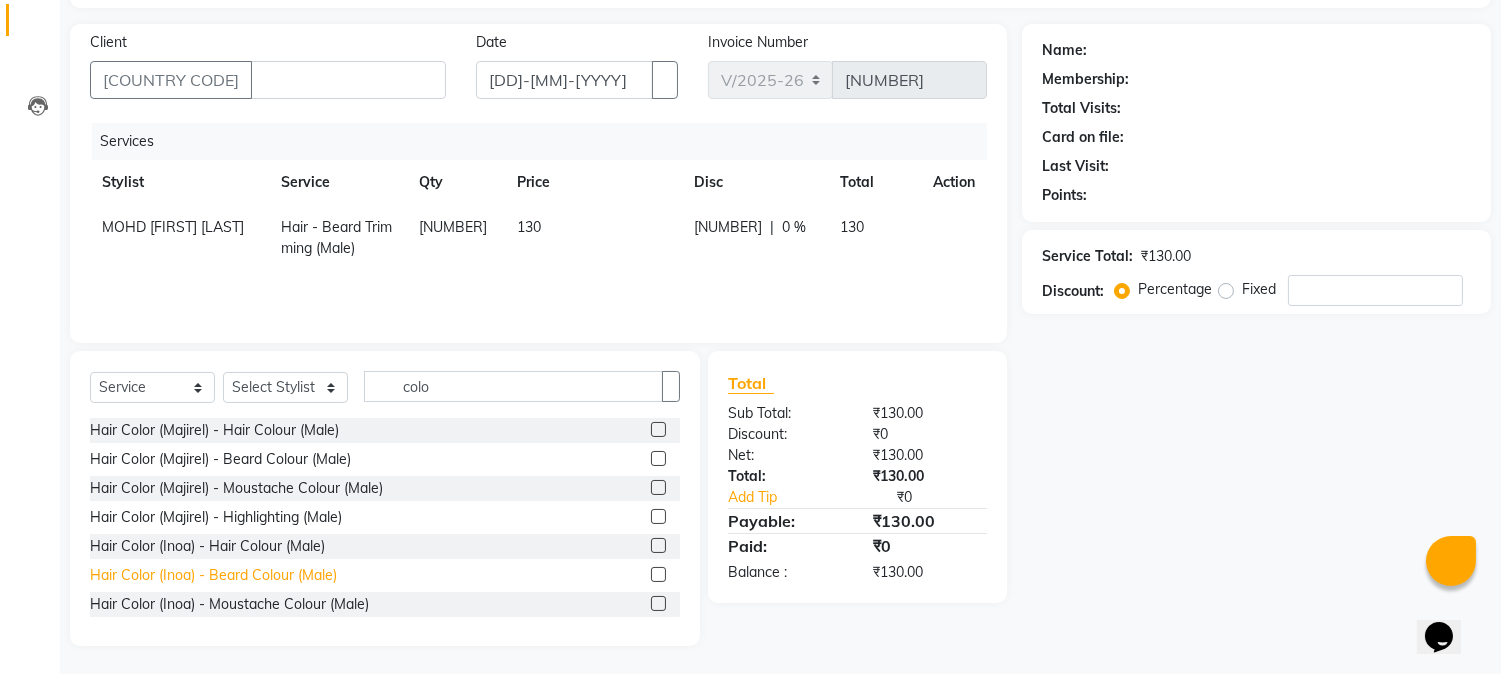 click on "Hair Color (Inoa) - Beard Colour (Male)" at bounding box center [214, 430] 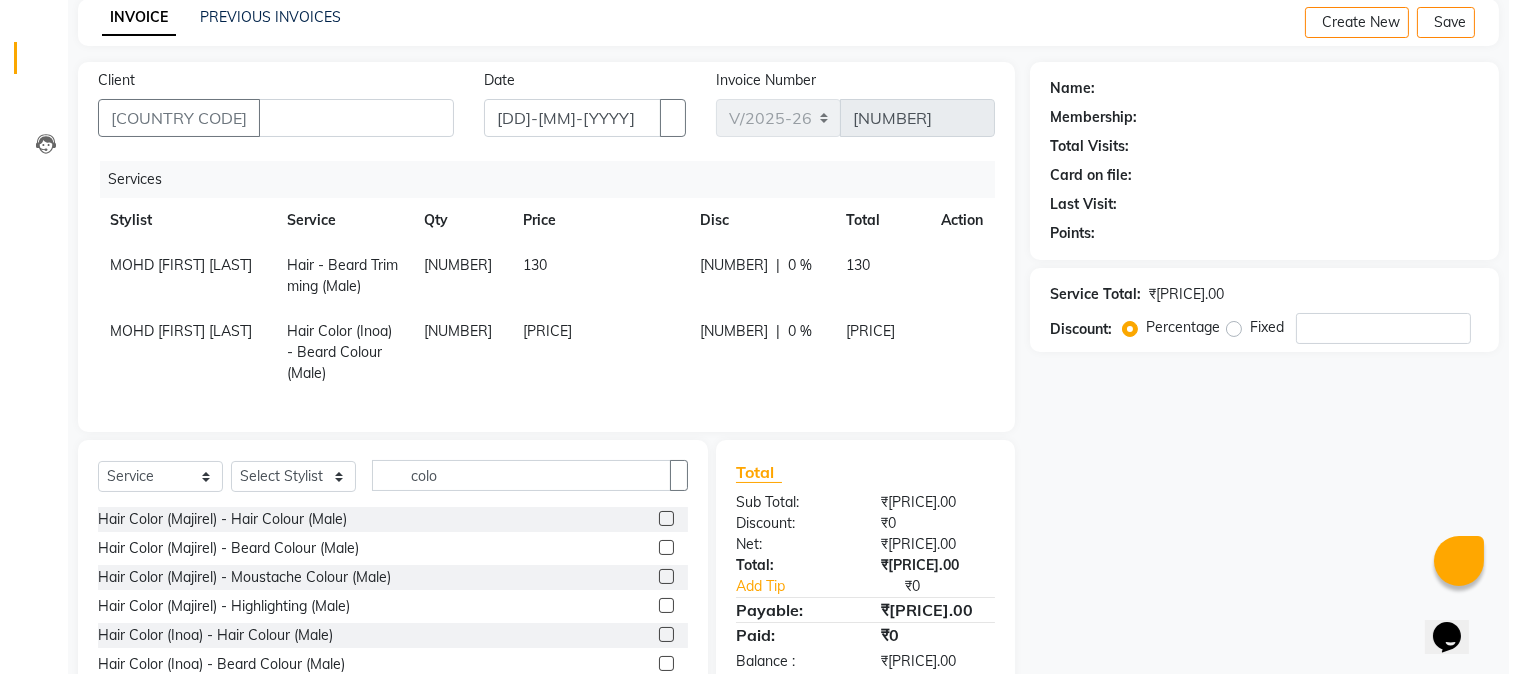 scroll, scrollTop: 0, scrollLeft: 0, axis: both 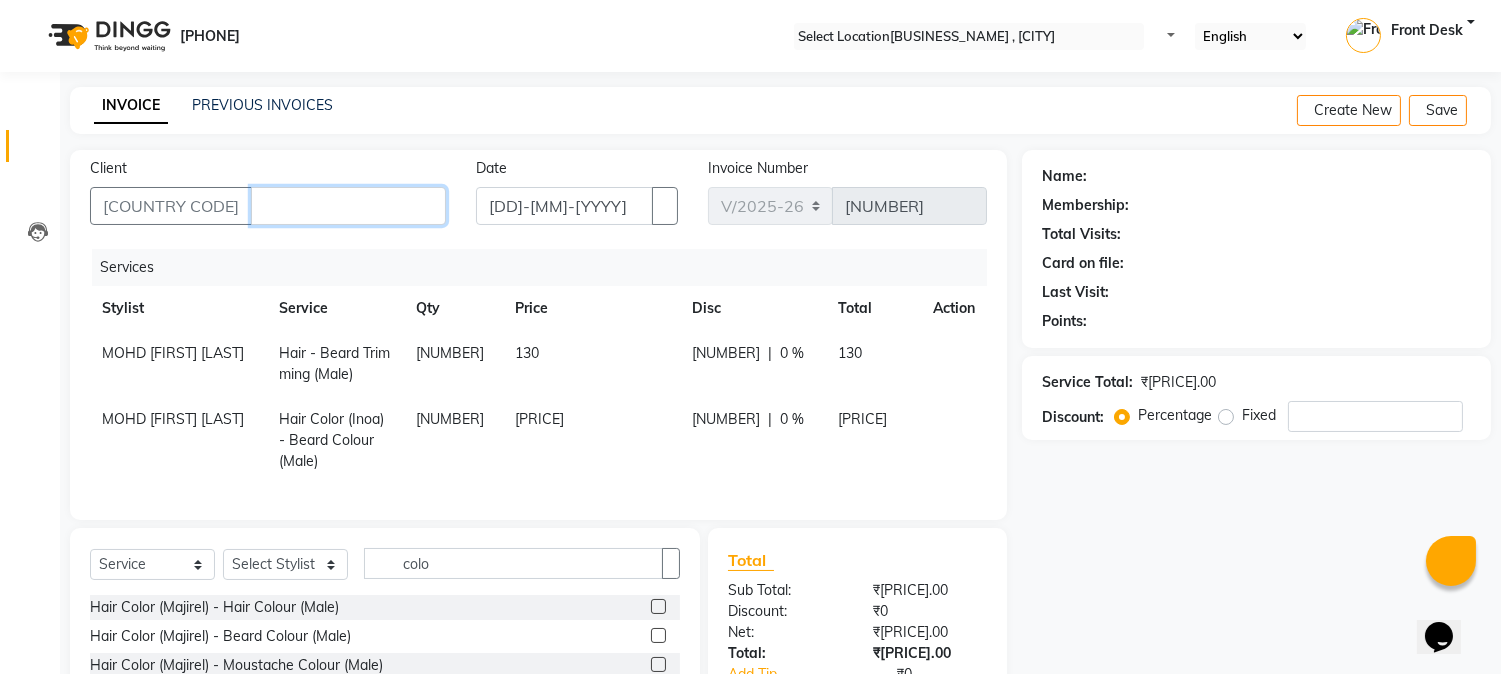click on "Client" at bounding box center (348, 206) 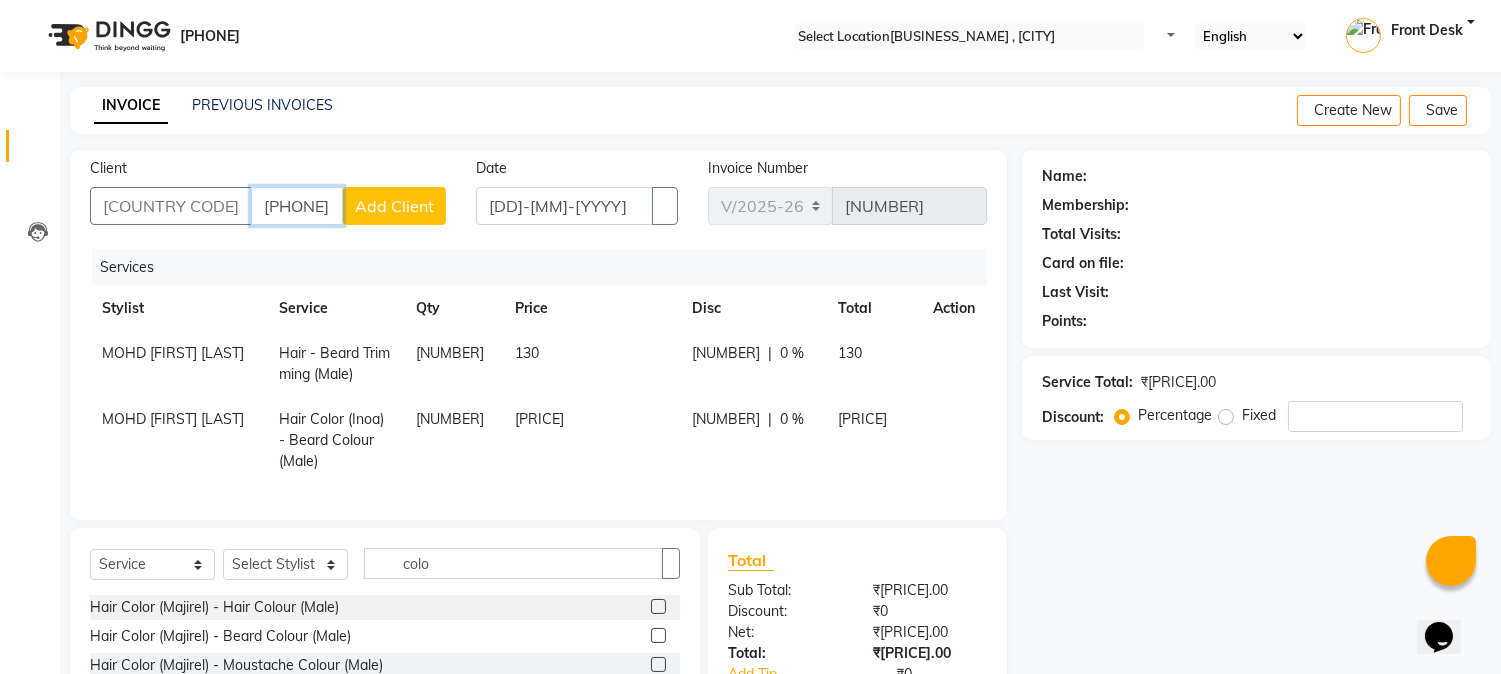 type on "[PHONE]" 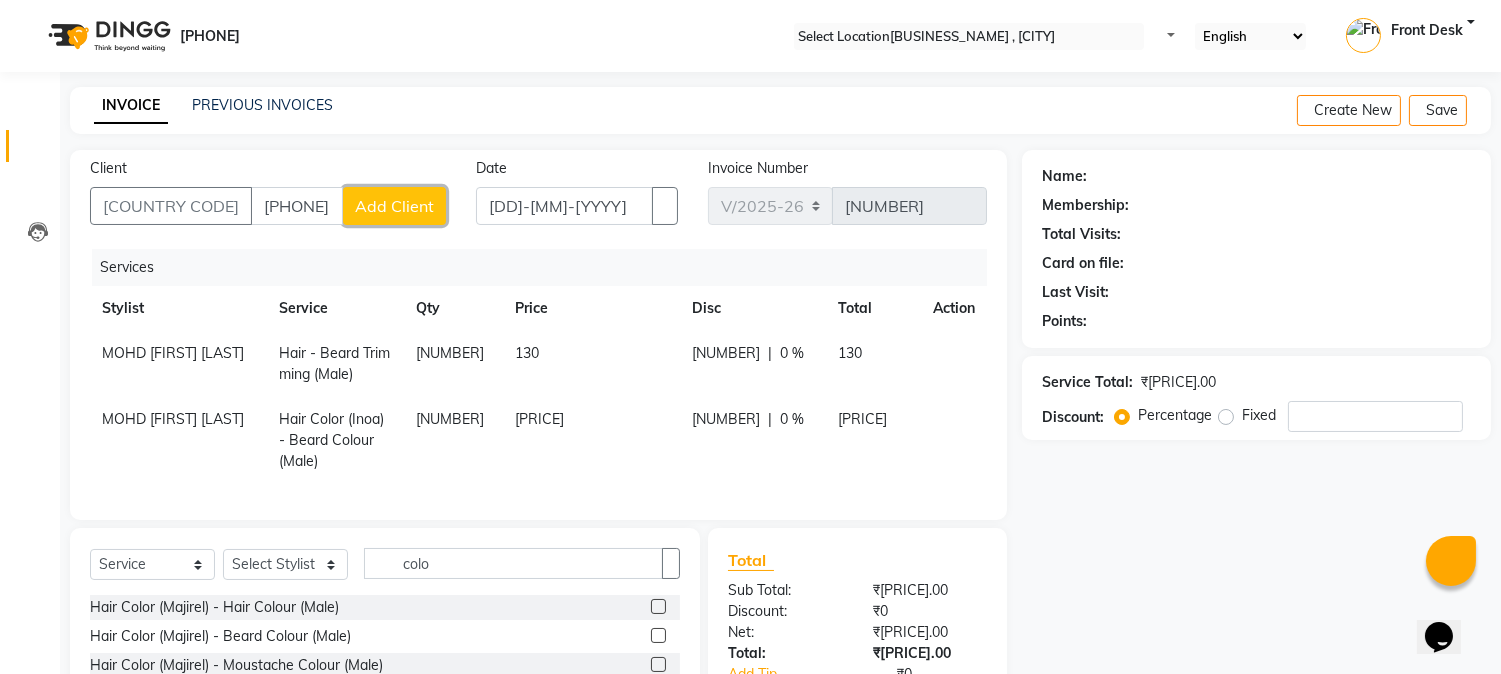 click on "Add Client" at bounding box center (394, 206) 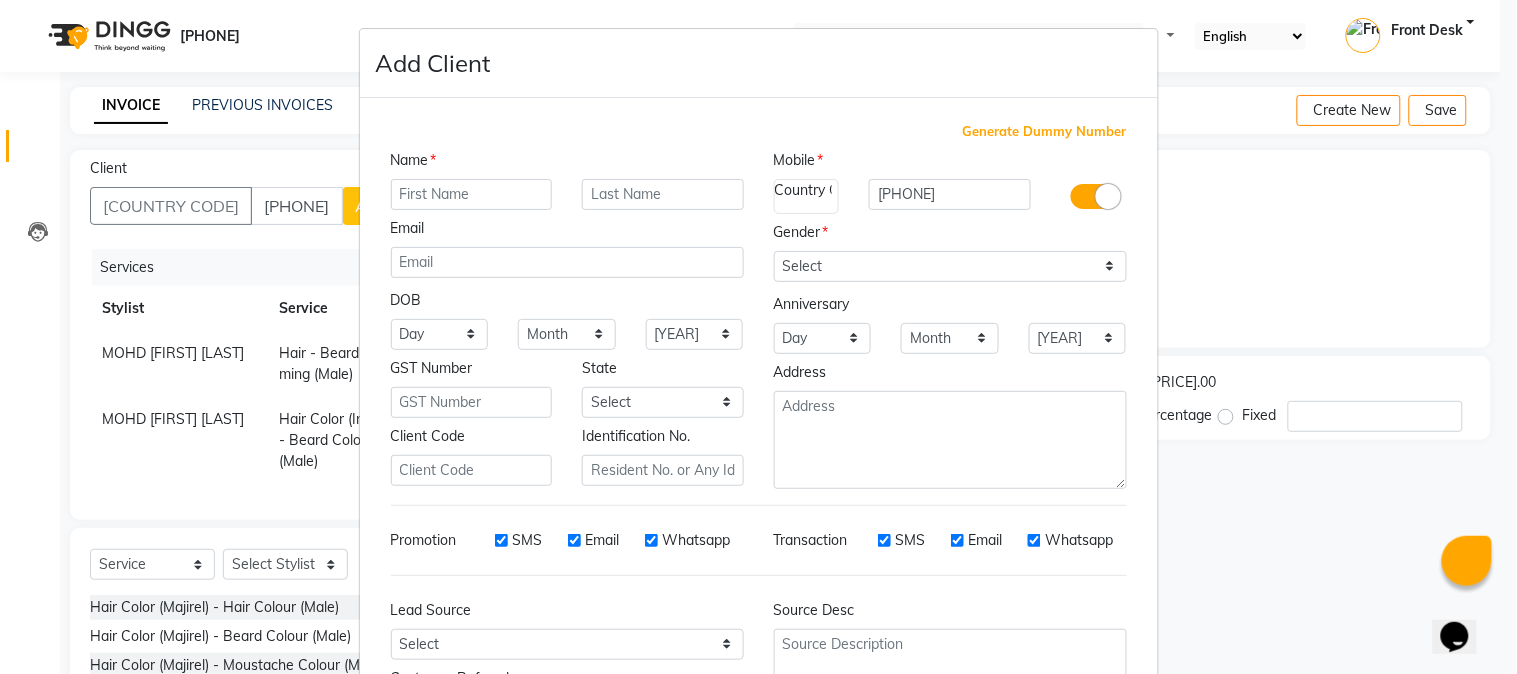 click at bounding box center [472, 194] 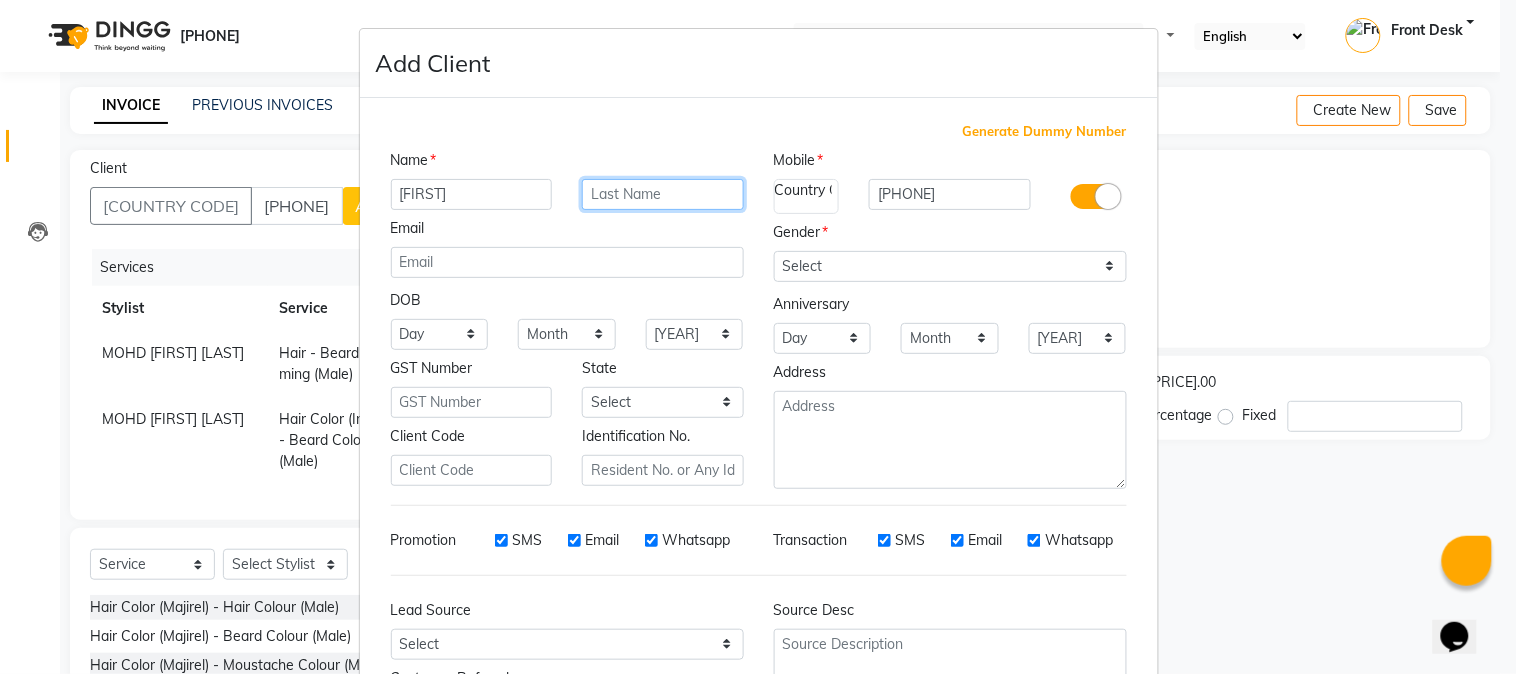 click at bounding box center [663, 194] 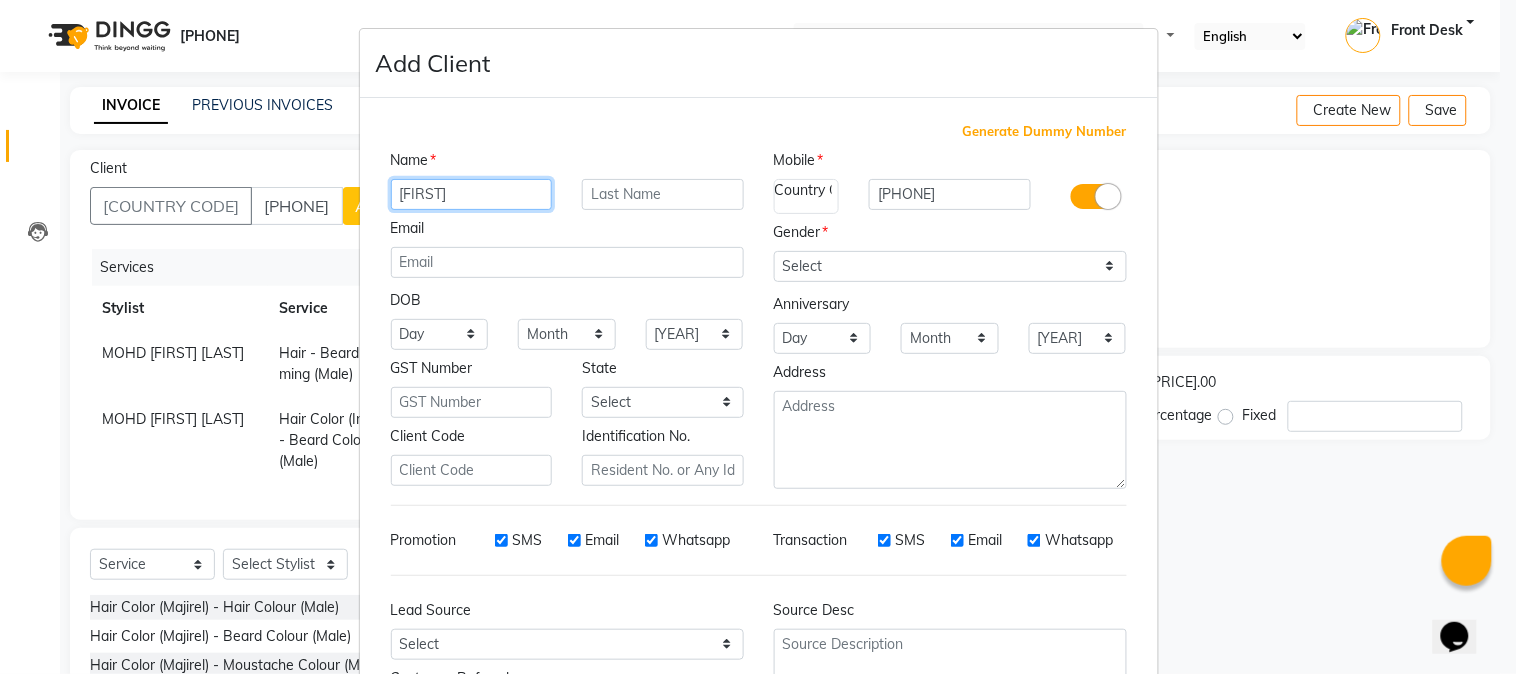 click on "[FIRST]" at bounding box center [472, 194] 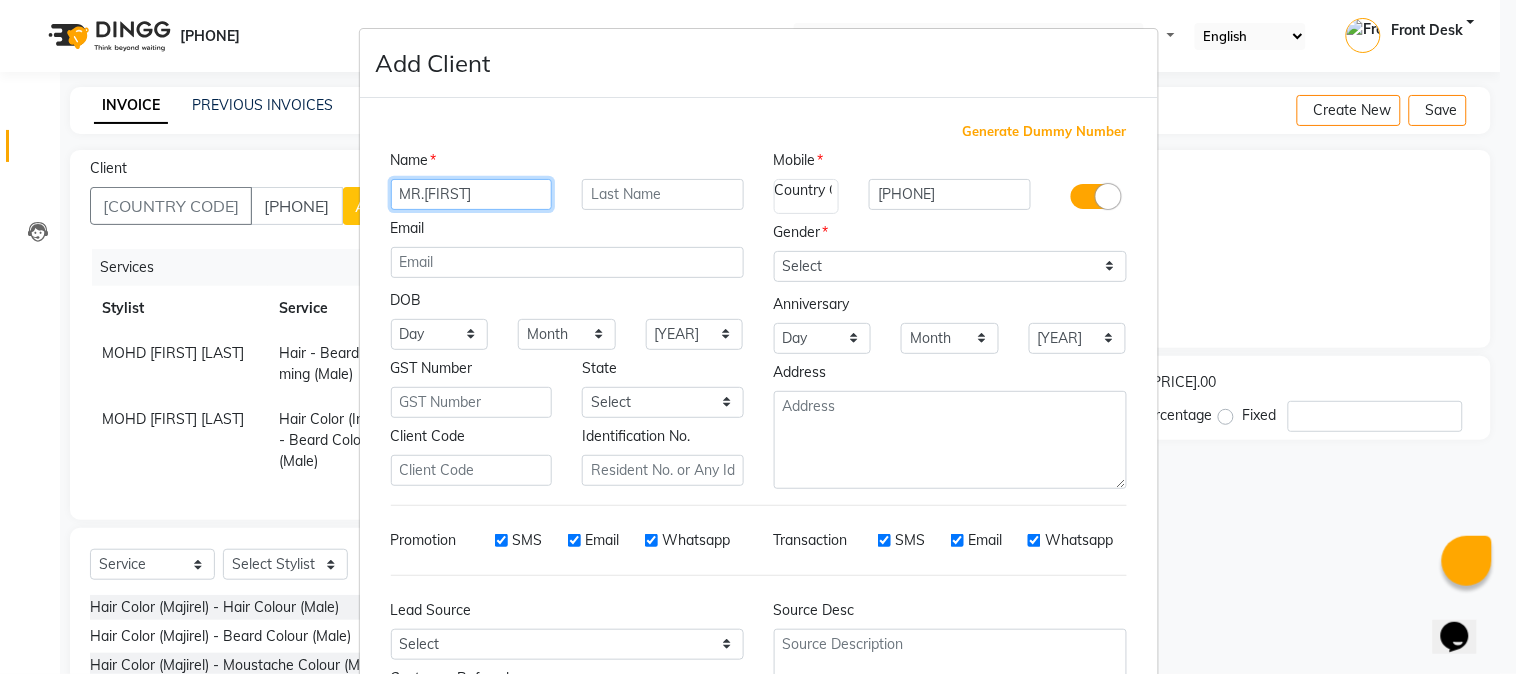 type on "MR.[FIRST]" 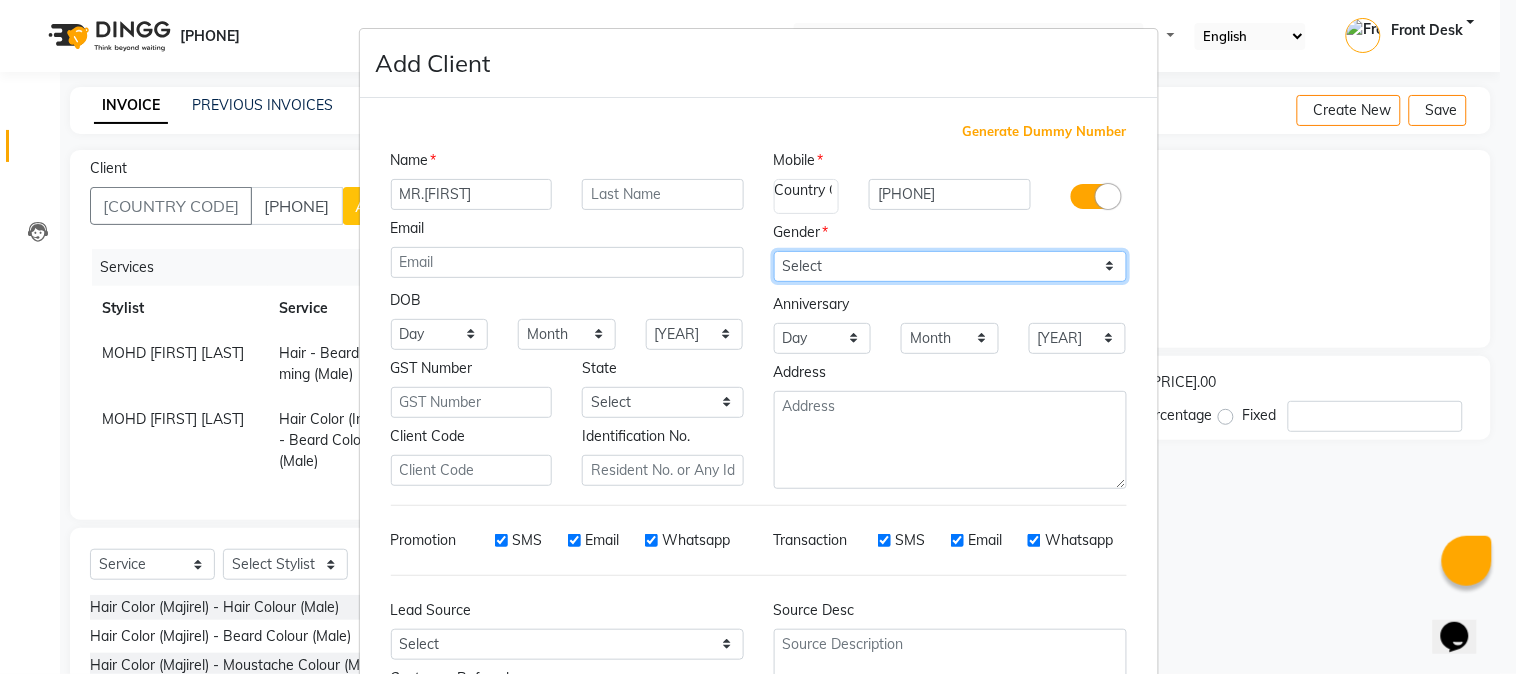 click on "Select Male Female Other Prefer Not To Say" at bounding box center [950, 266] 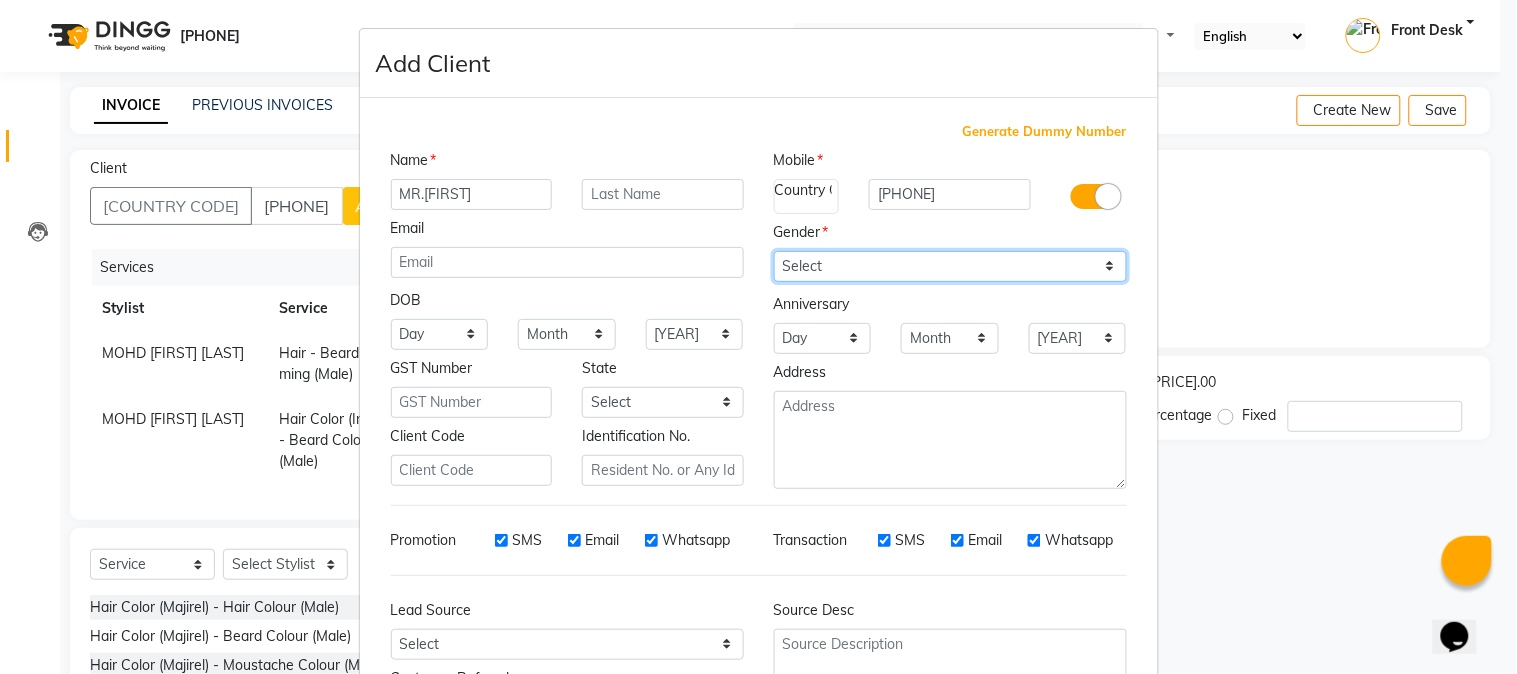 select on "male" 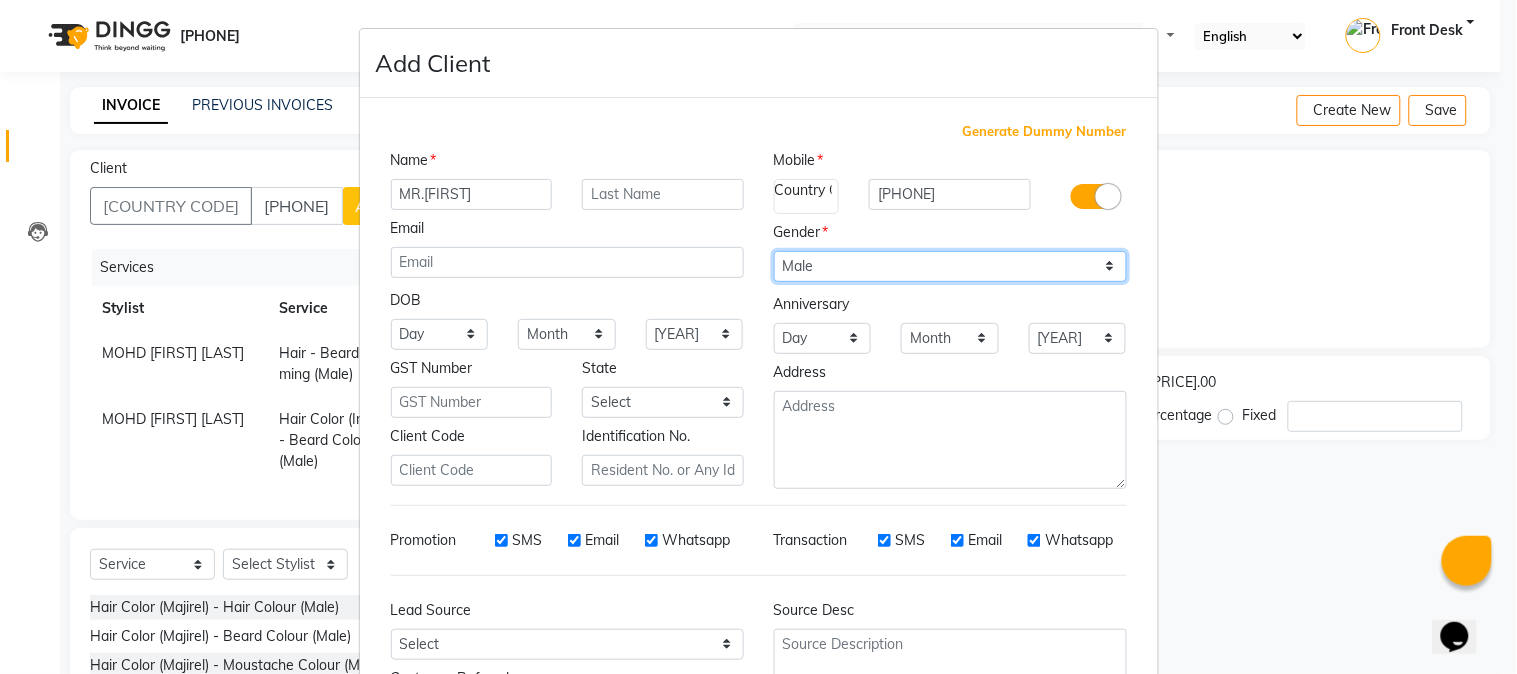 click on "Select Male Female Other Prefer Not To Say" at bounding box center (950, 266) 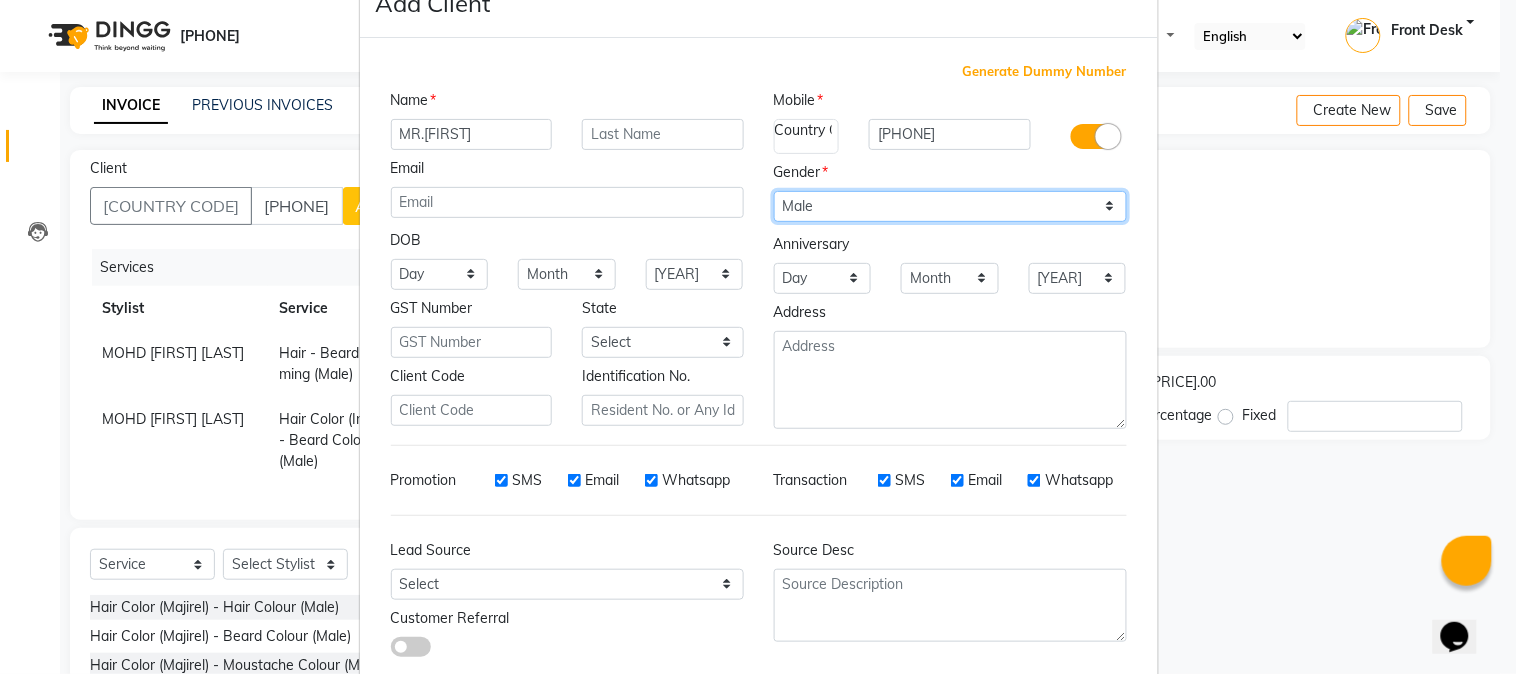scroll, scrollTop: 176, scrollLeft: 0, axis: vertical 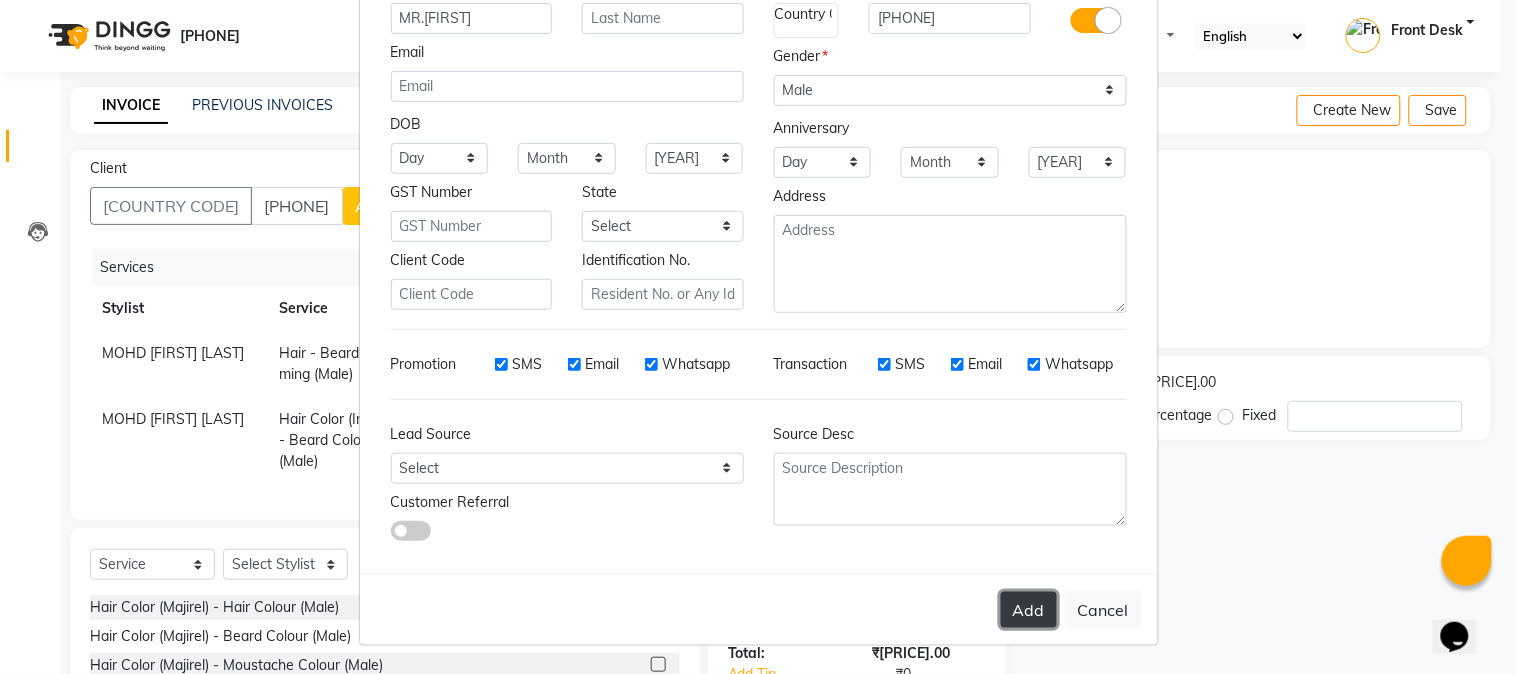 click on "Add" at bounding box center [1029, 610] 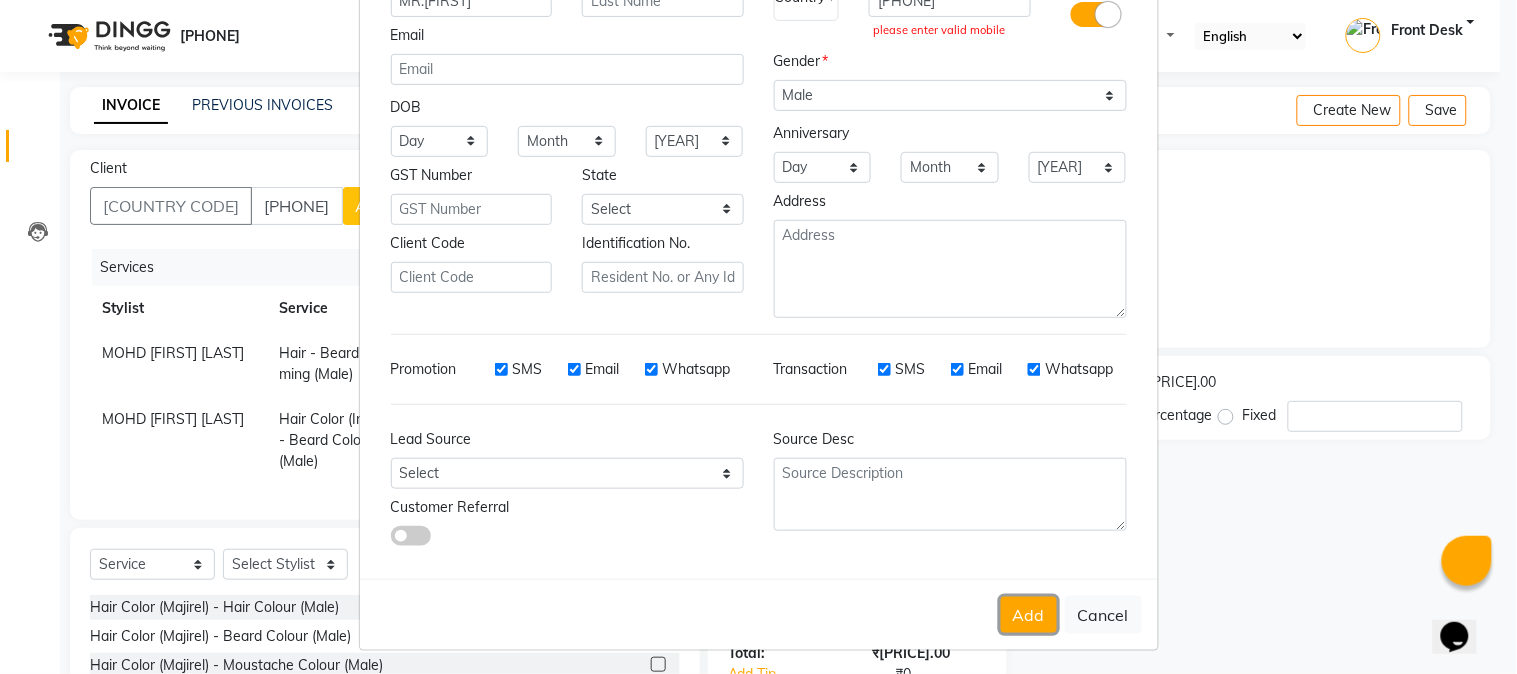 scroll, scrollTop: 202, scrollLeft: 0, axis: vertical 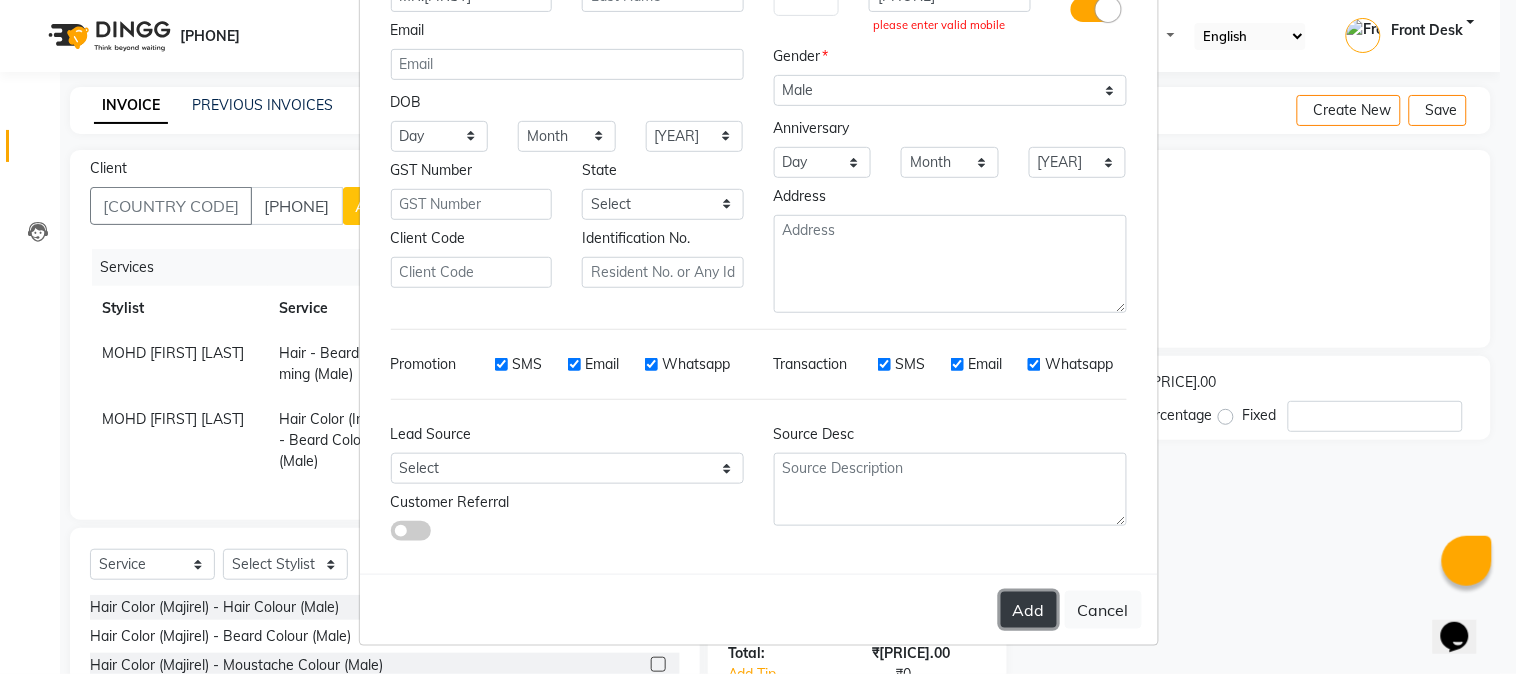 click on "Add" at bounding box center [1029, 610] 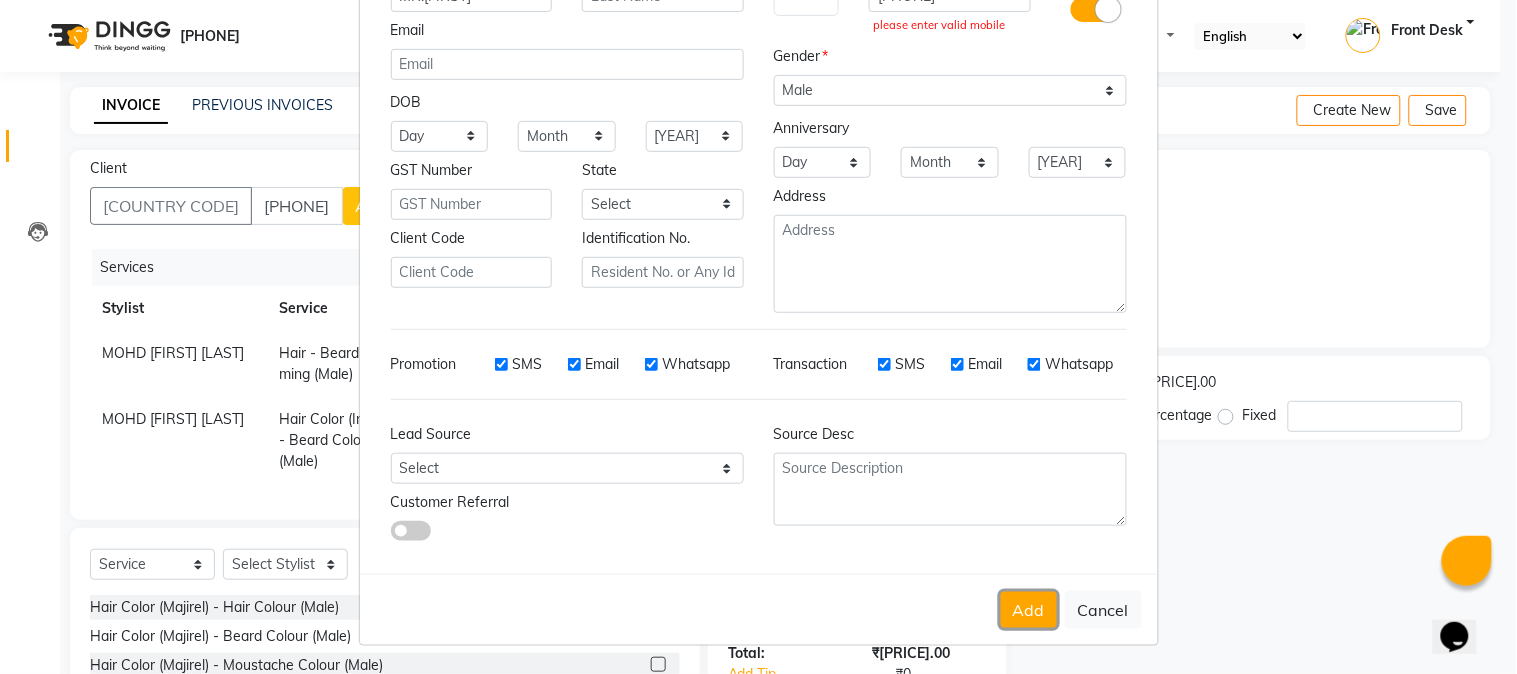 scroll, scrollTop: 0, scrollLeft: 0, axis: both 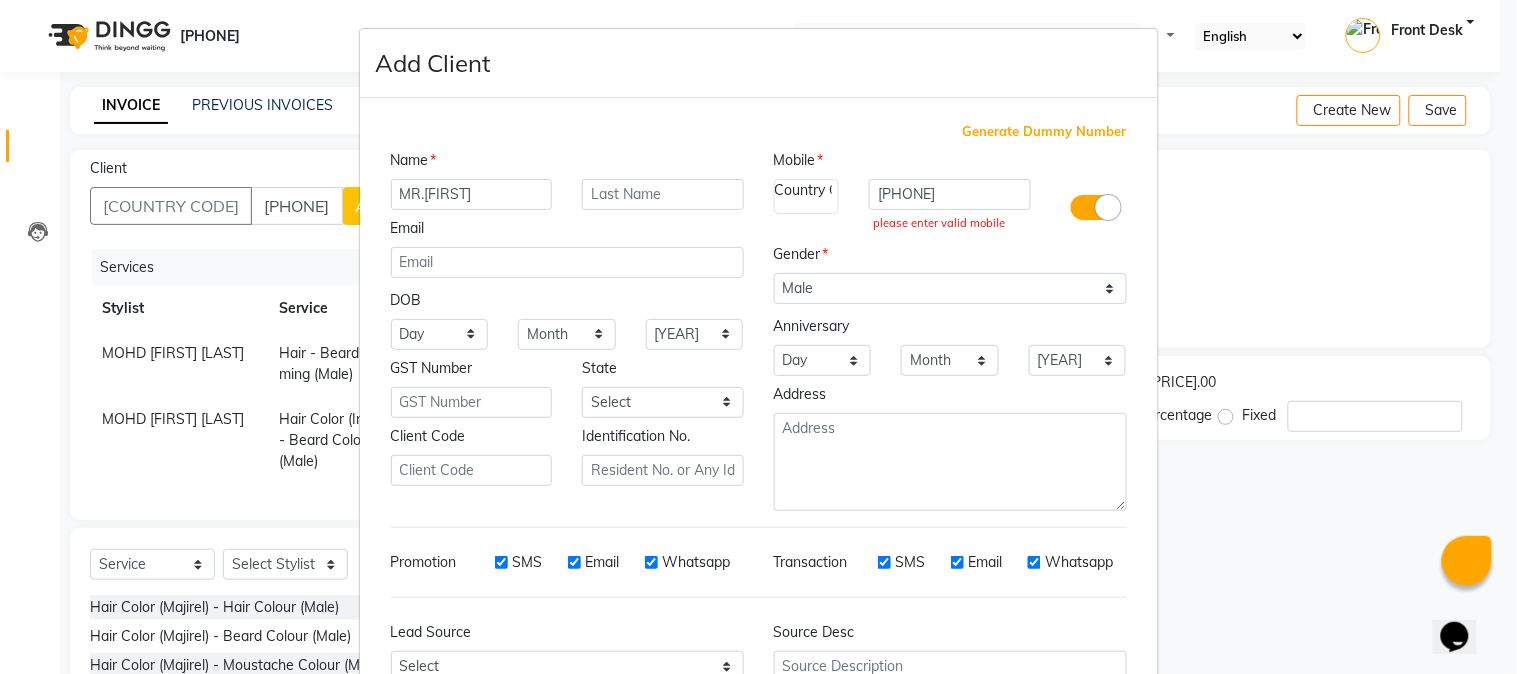 click at bounding box center (838, 202) 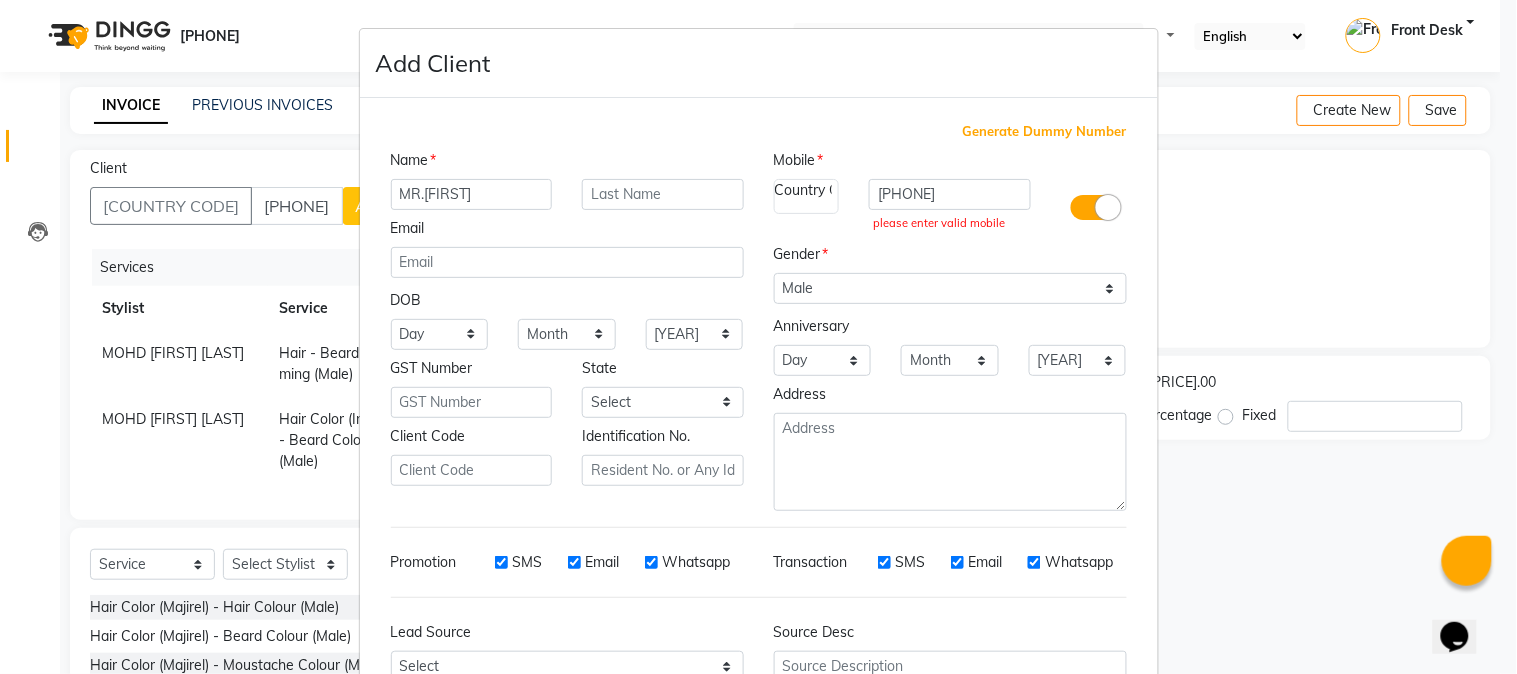 scroll, scrollTop: 3625, scrollLeft: 0, axis: vertical 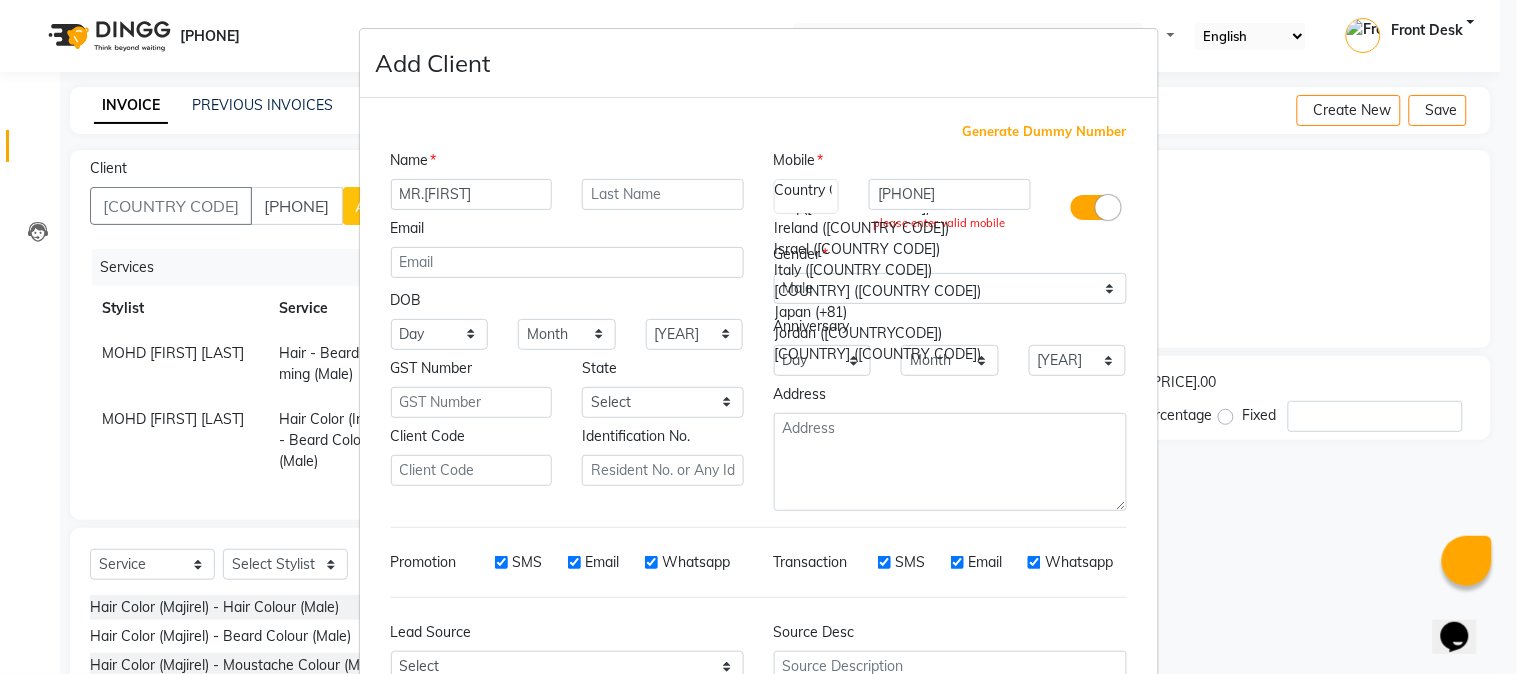 click at bounding box center [838, 202] 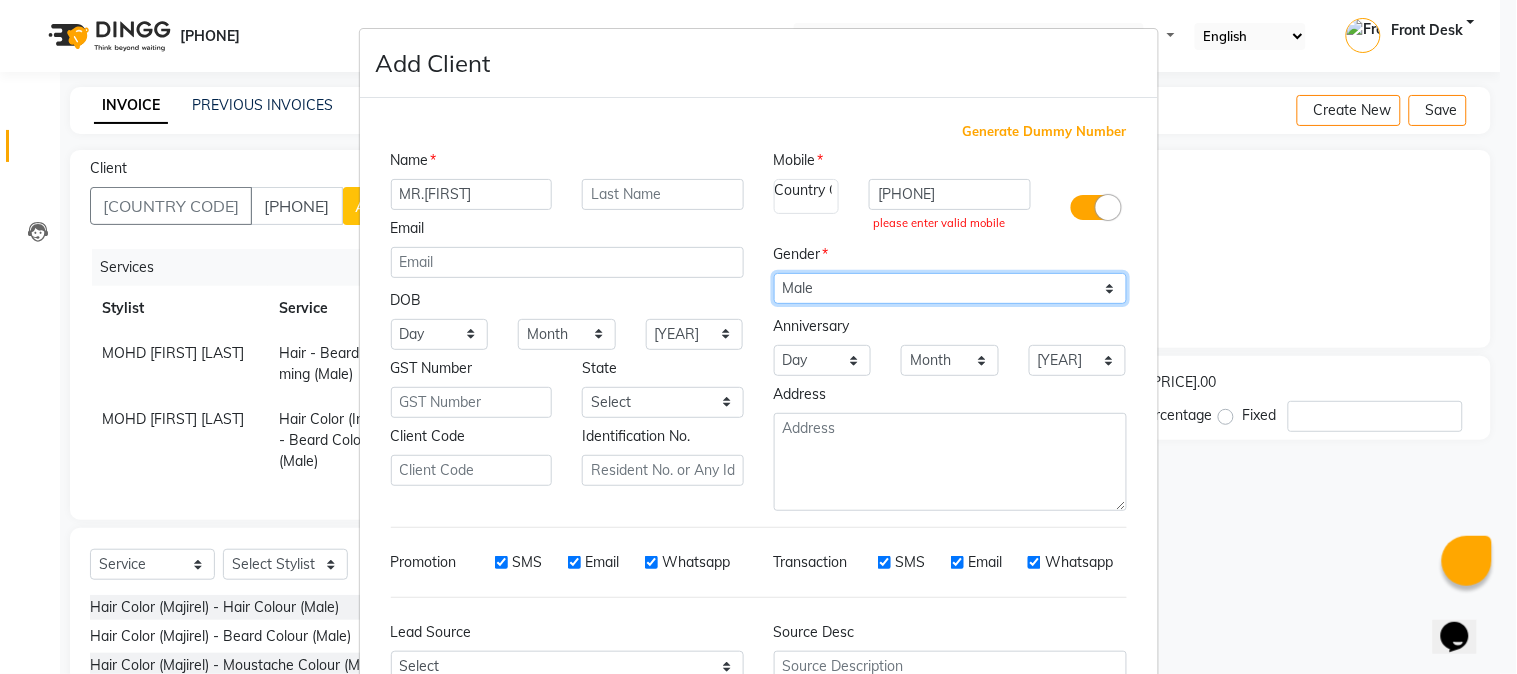 click on "Select Male Female Other Prefer Not To Say" at bounding box center (440, 334) 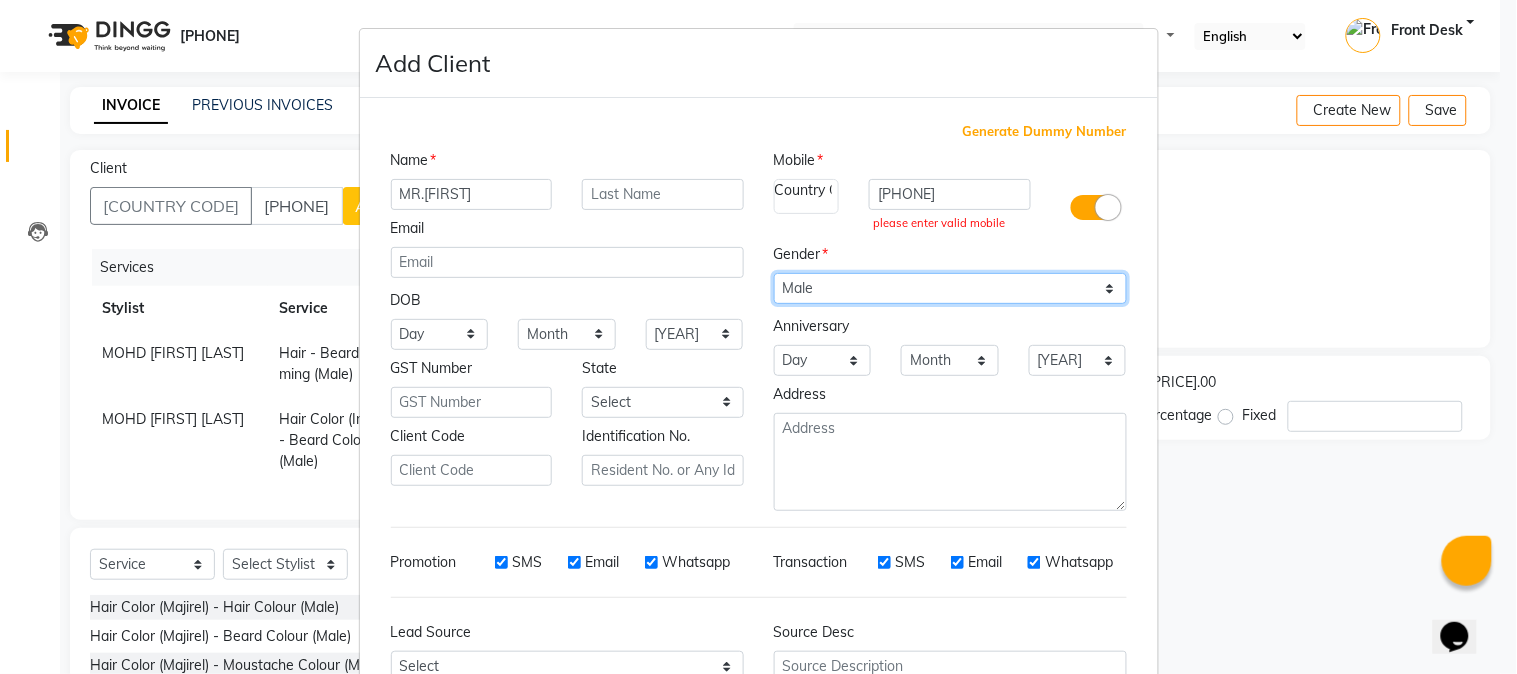 click on "Select Male Female Other Prefer Not To Say" at bounding box center [440, 334] 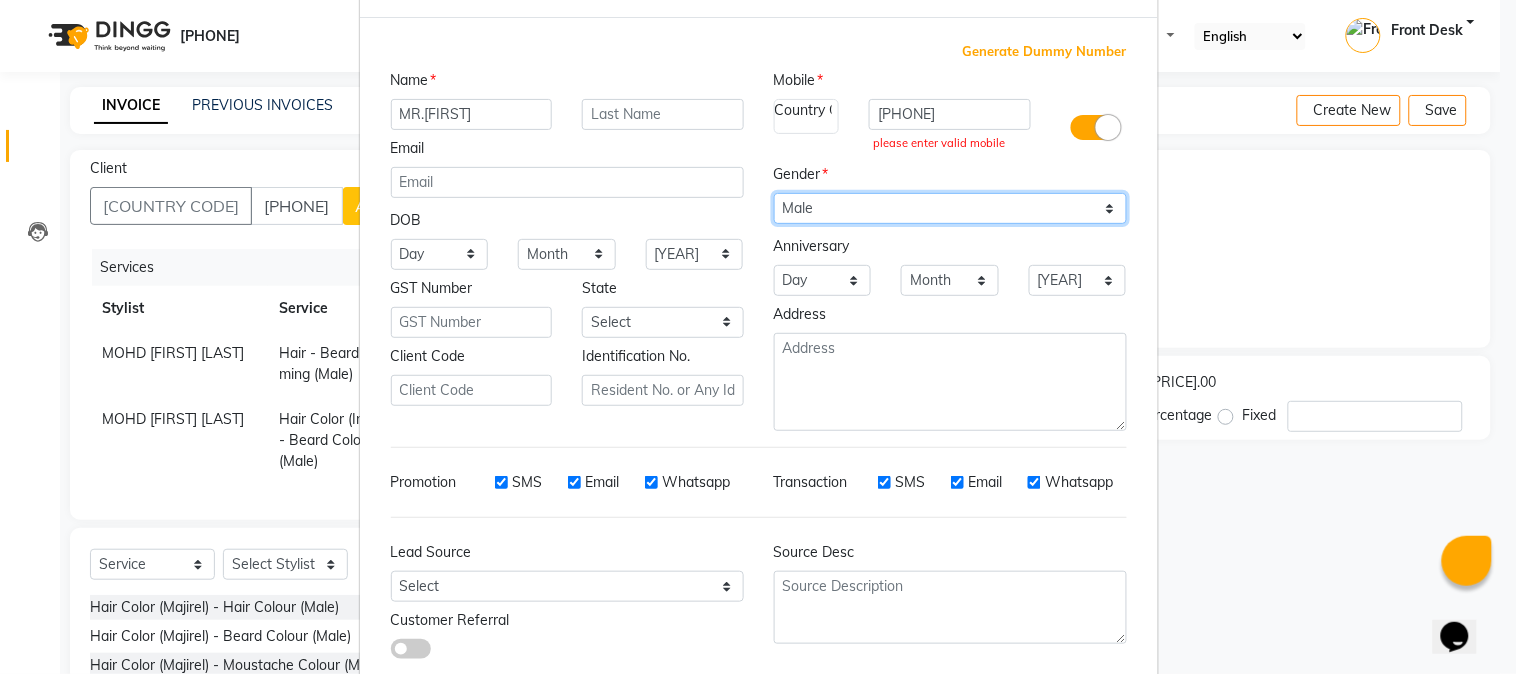 scroll, scrollTop: 202, scrollLeft: 0, axis: vertical 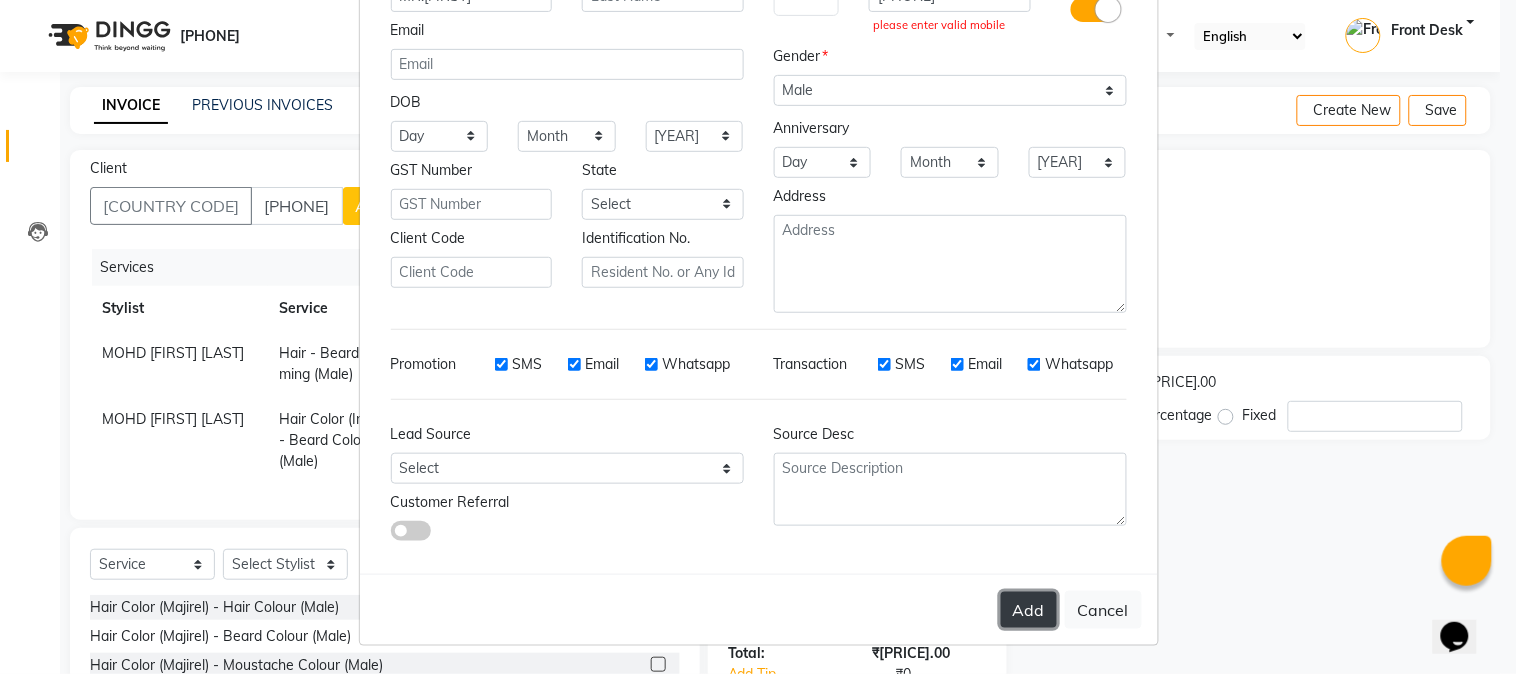 click on "Add" at bounding box center [1029, 610] 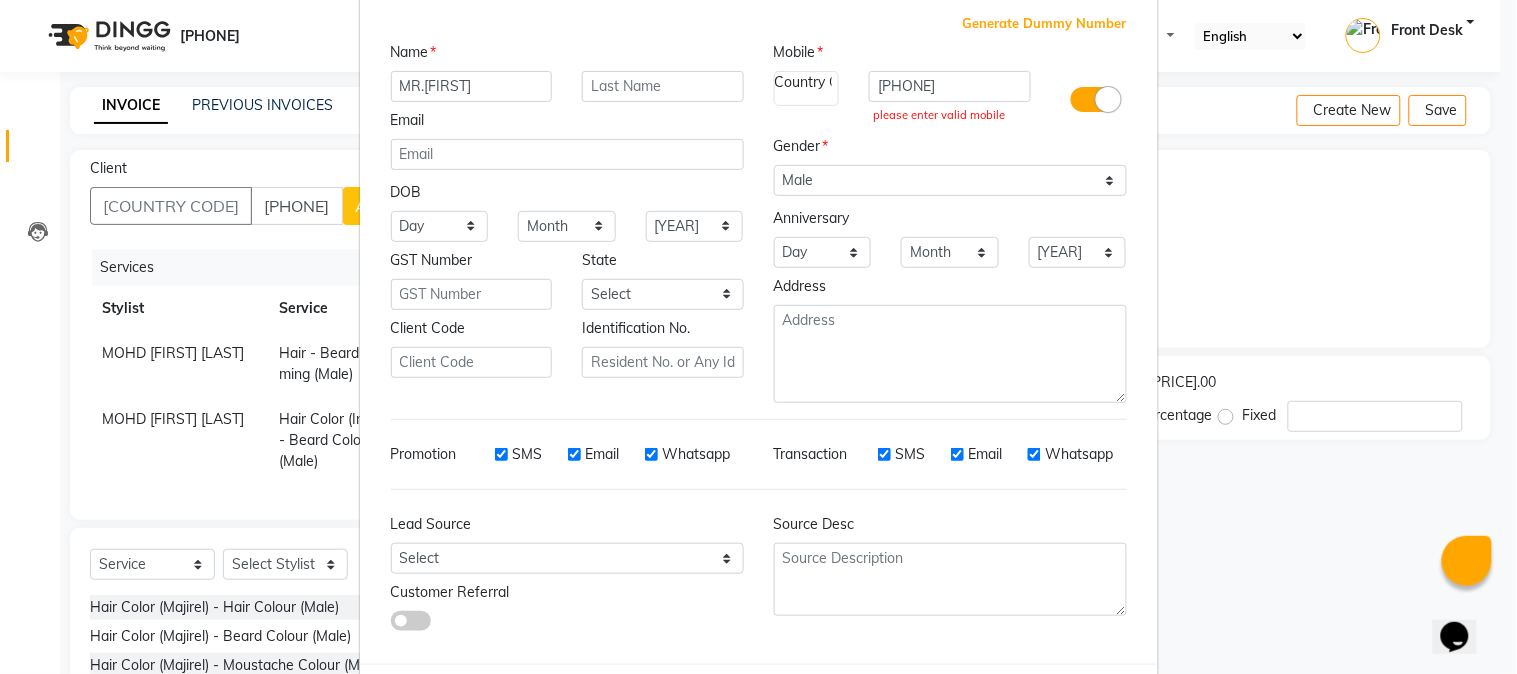scroll, scrollTop: 0, scrollLeft: 0, axis: both 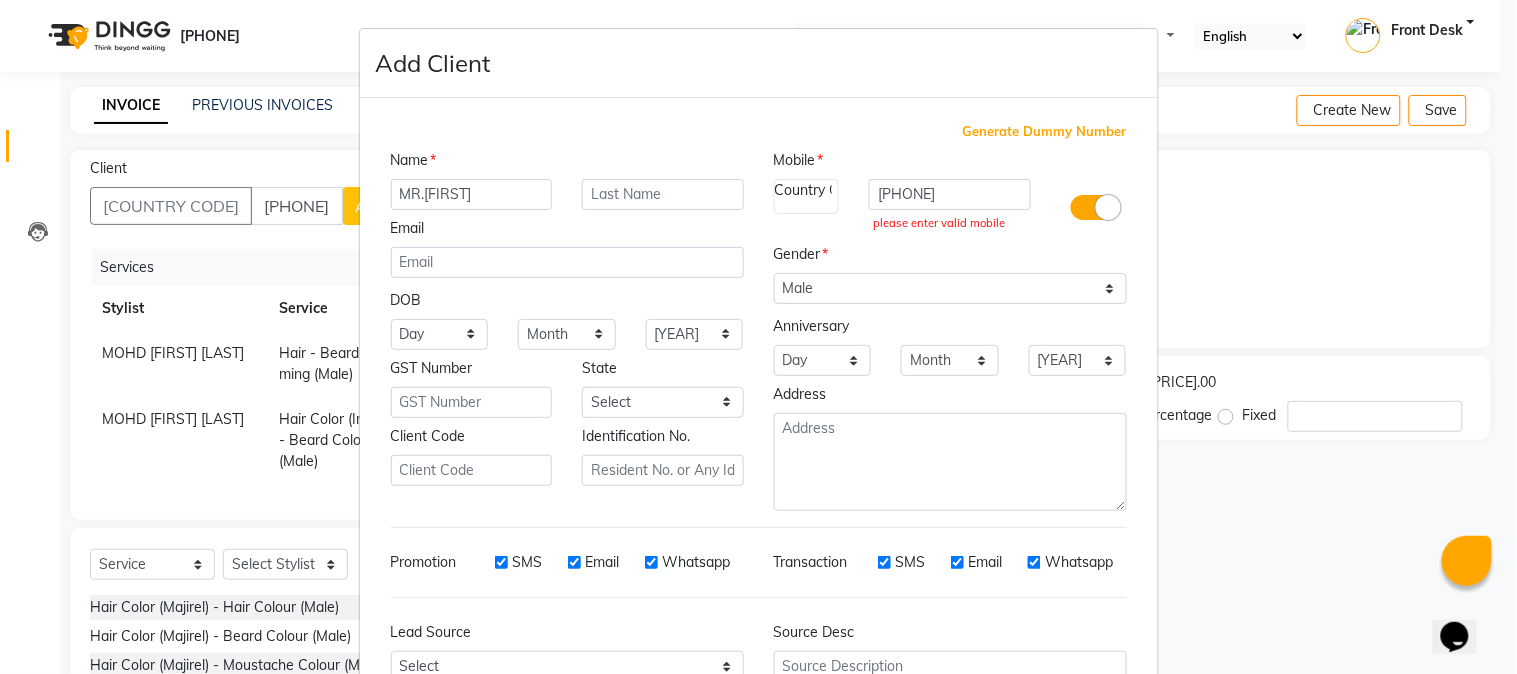 click at bounding box center [1093, 207] 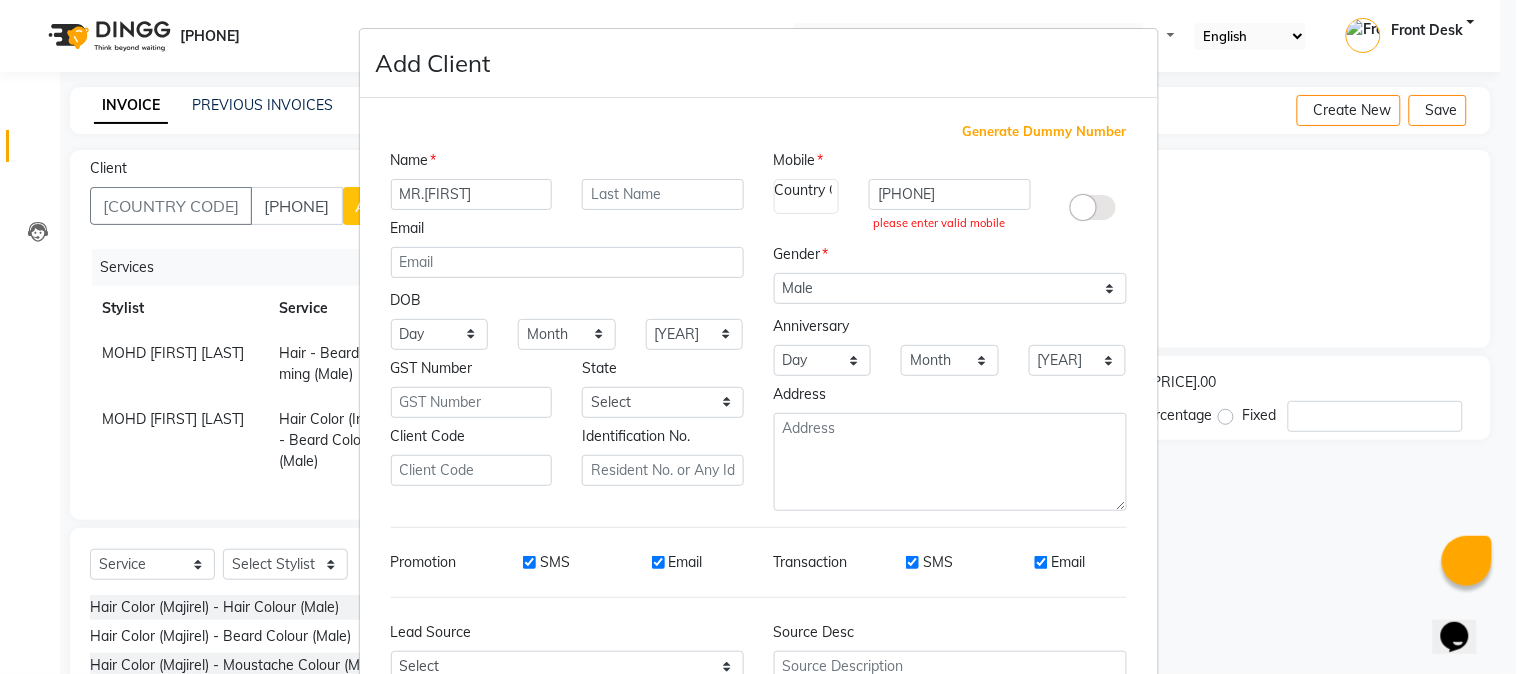 click at bounding box center [1084, 207] 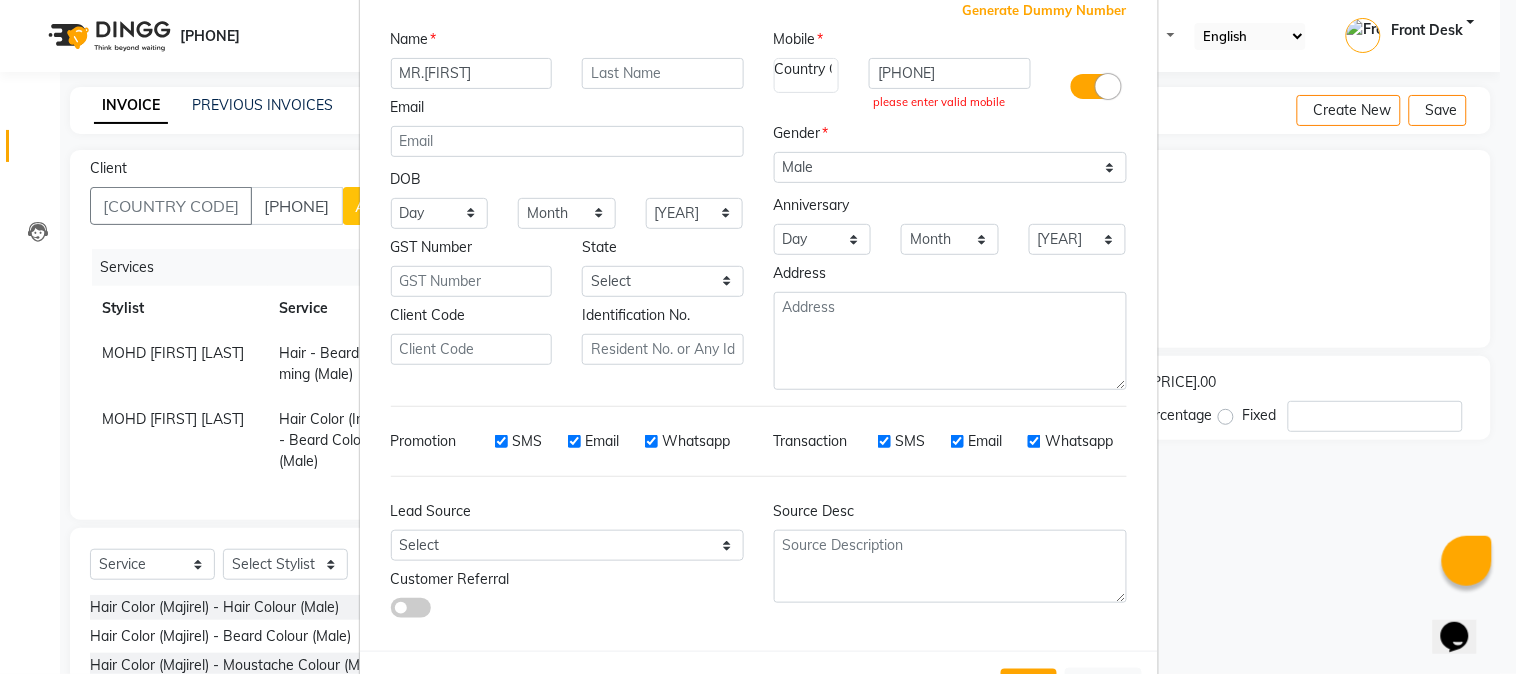 scroll, scrollTop: 202, scrollLeft: 0, axis: vertical 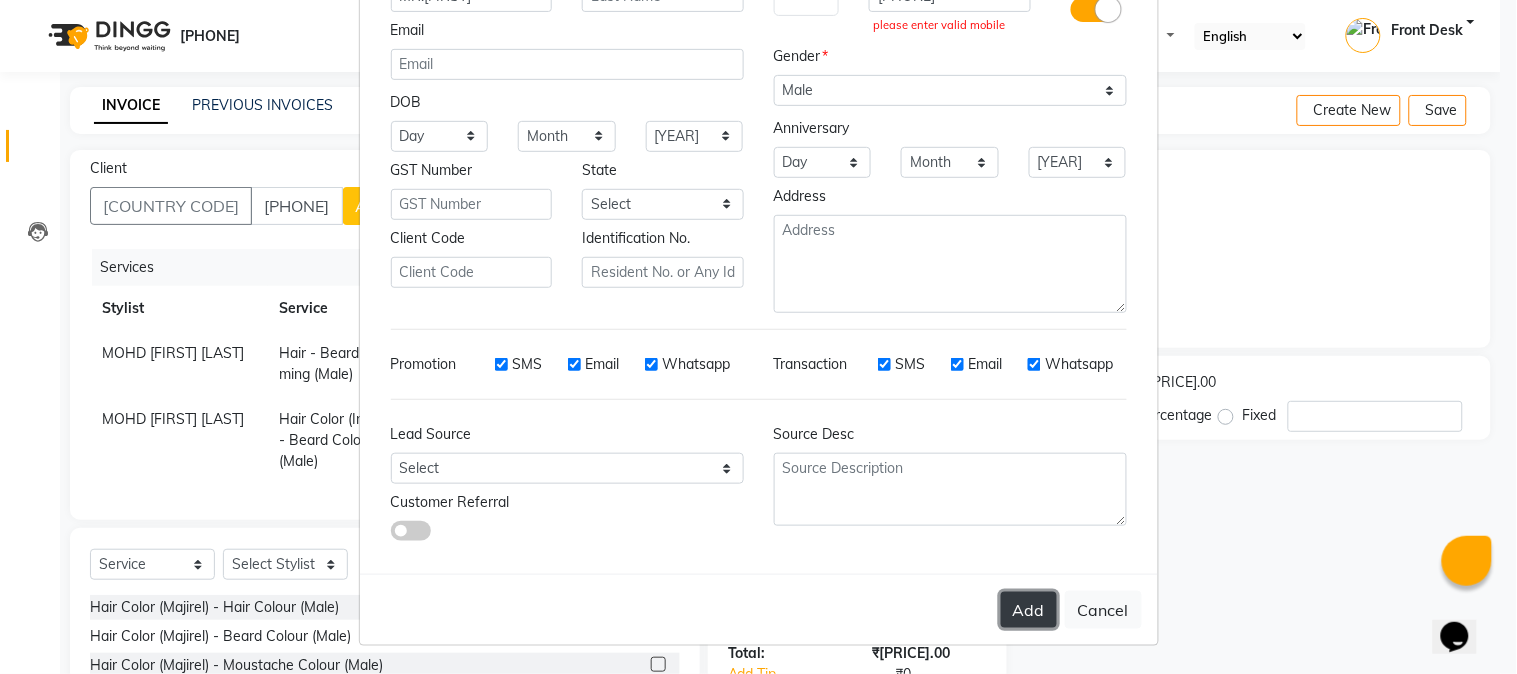 click on "Add" at bounding box center [1029, 610] 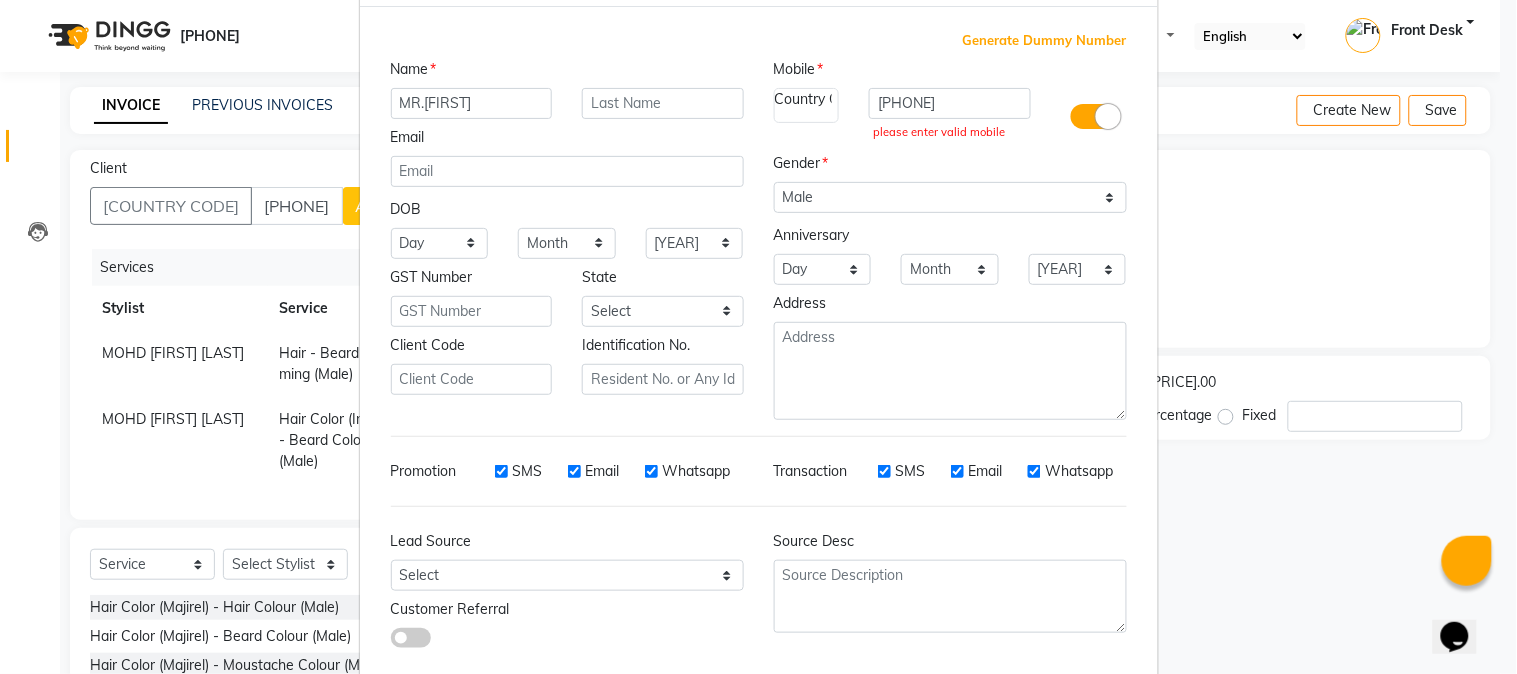 scroll, scrollTop: 0, scrollLeft: 0, axis: both 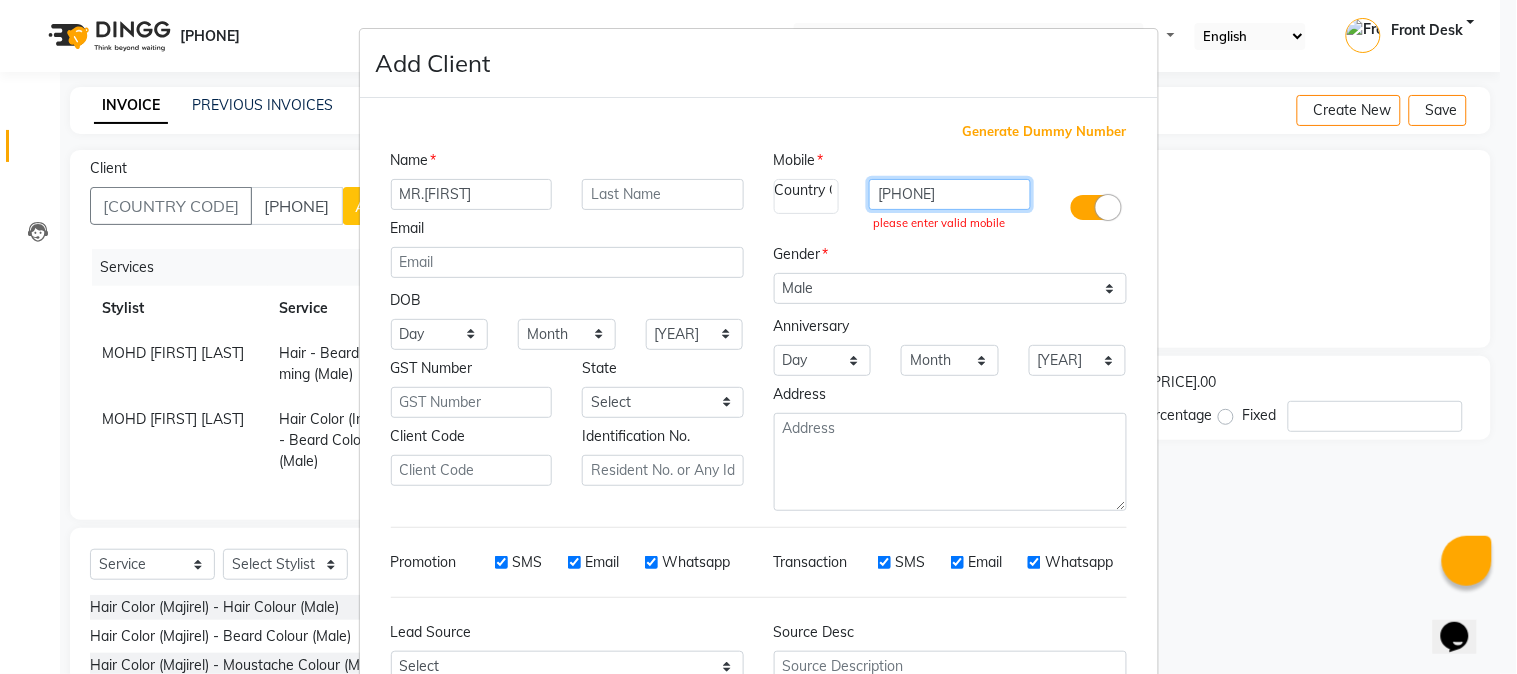 click on "[PHONE]" at bounding box center (950, 194) 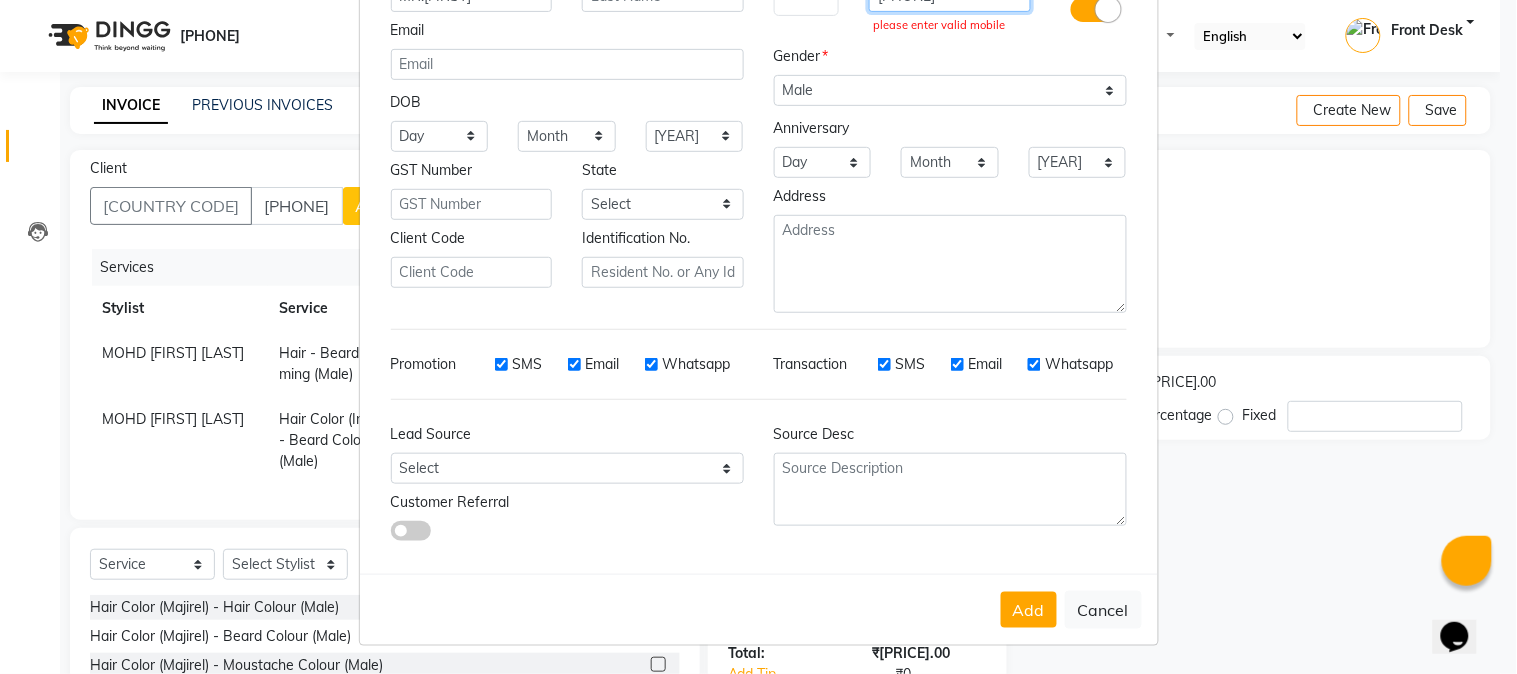 scroll, scrollTop: 202, scrollLeft: 0, axis: vertical 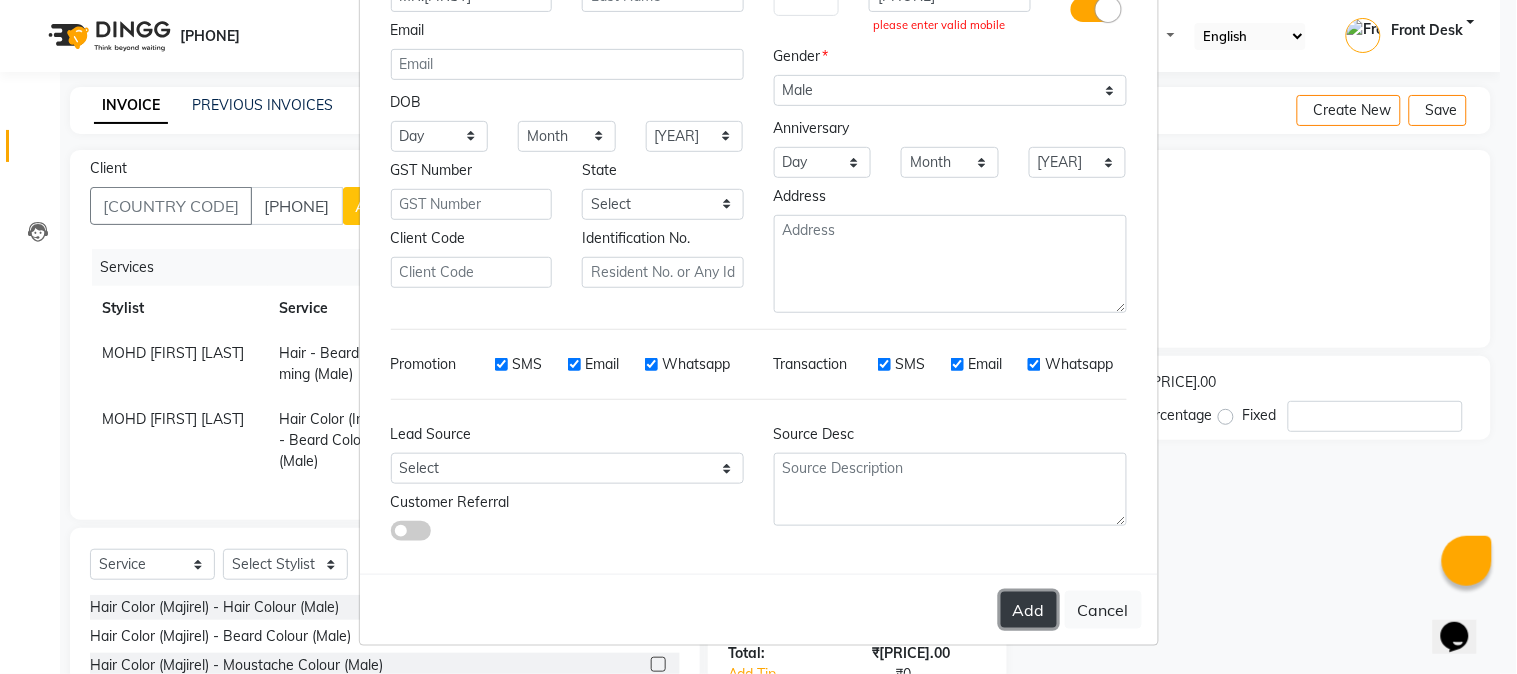 click on "Add" at bounding box center (1029, 610) 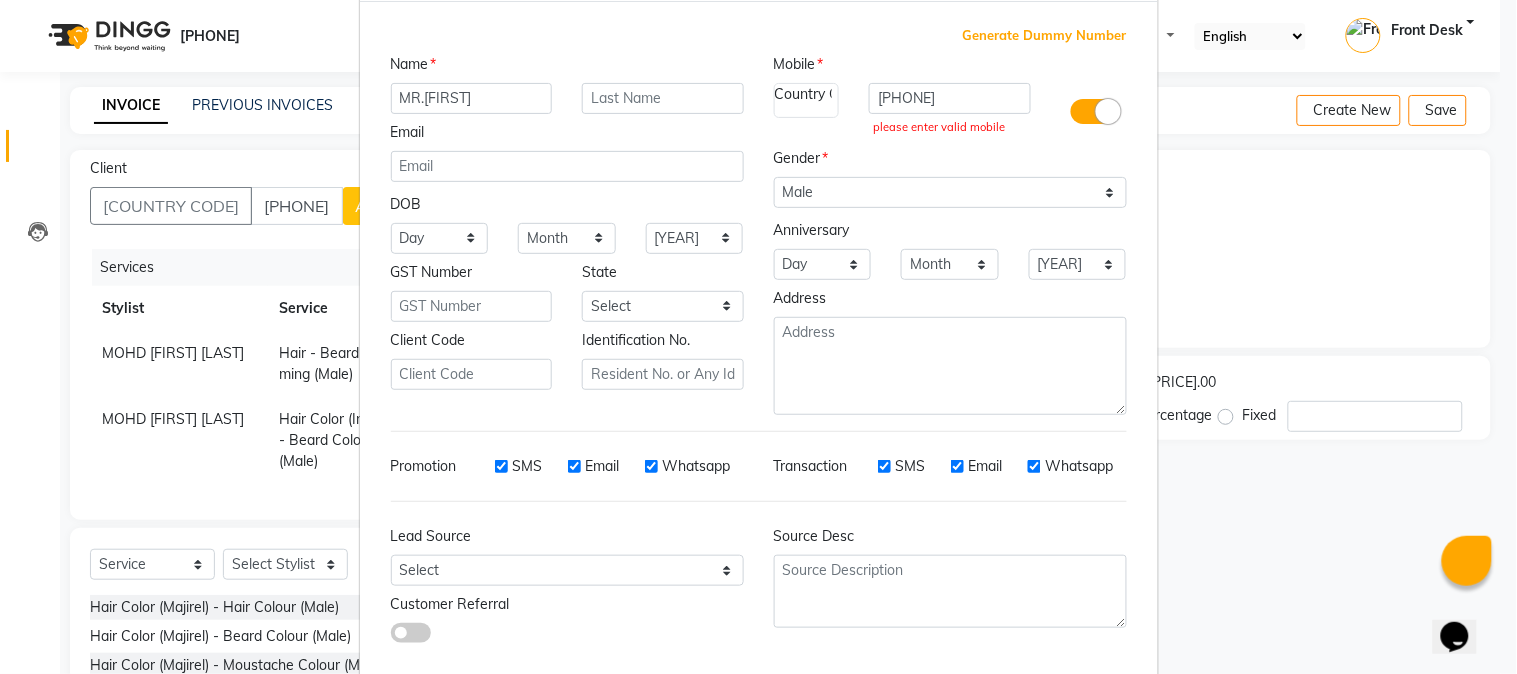 scroll, scrollTop: 0, scrollLeft: 0, axis: both 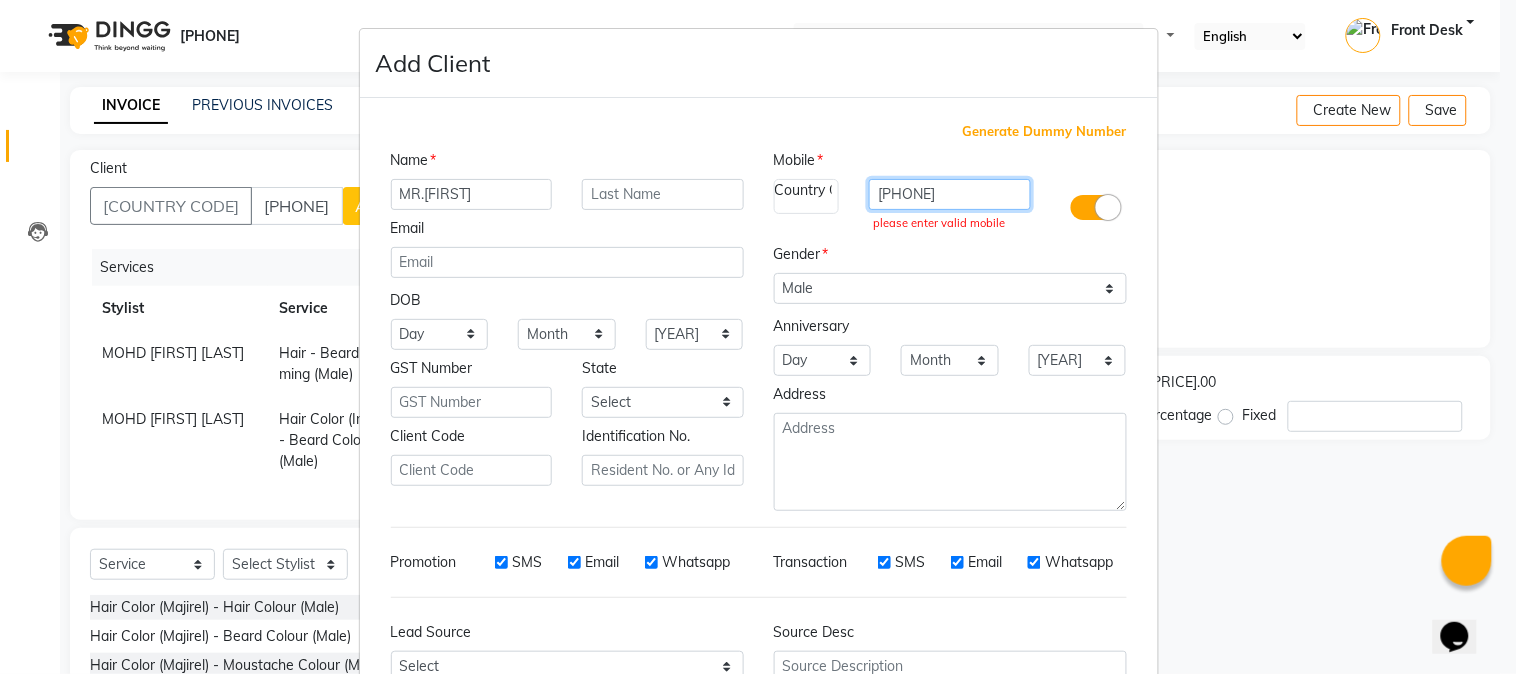 click on "[PHONE]" at bounding box center (950, 194) 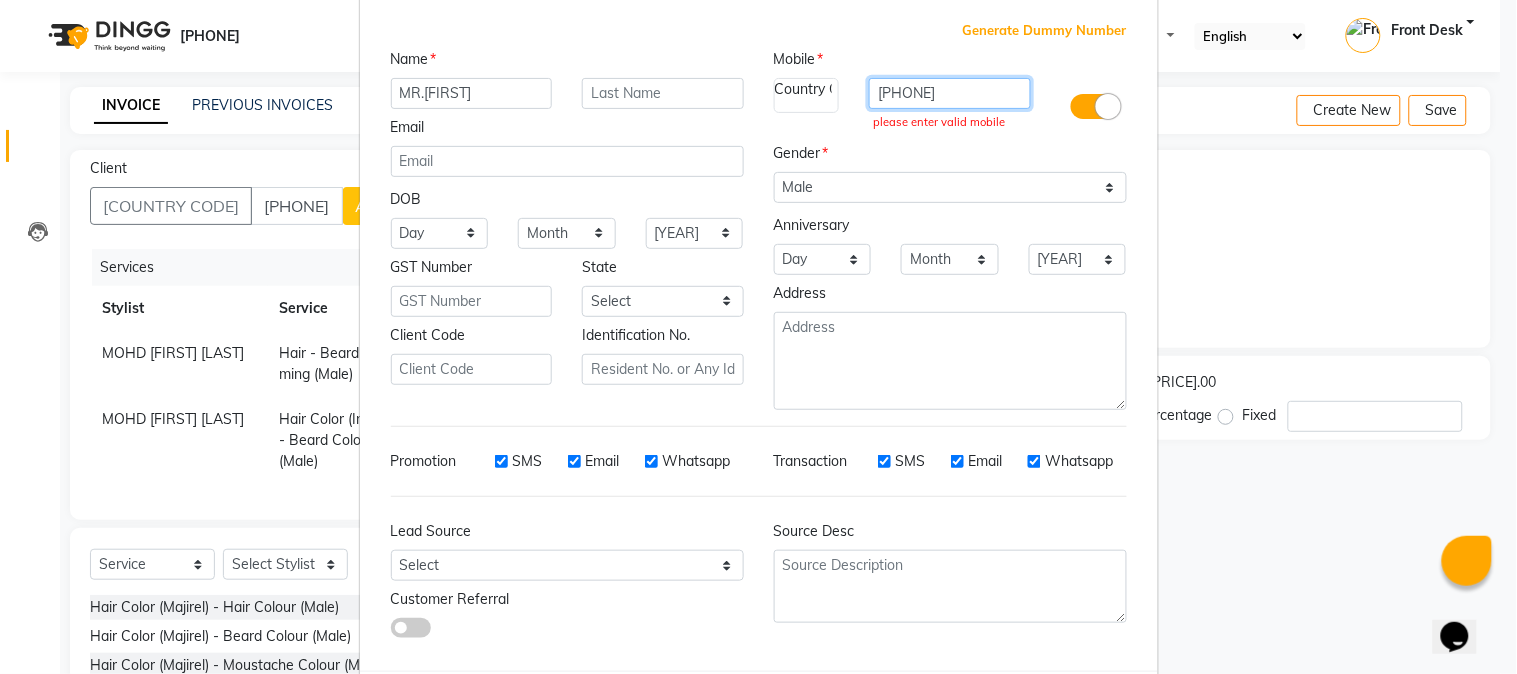 scroll, scrollTop: 202, scrollLeft: 0, axis: vertical 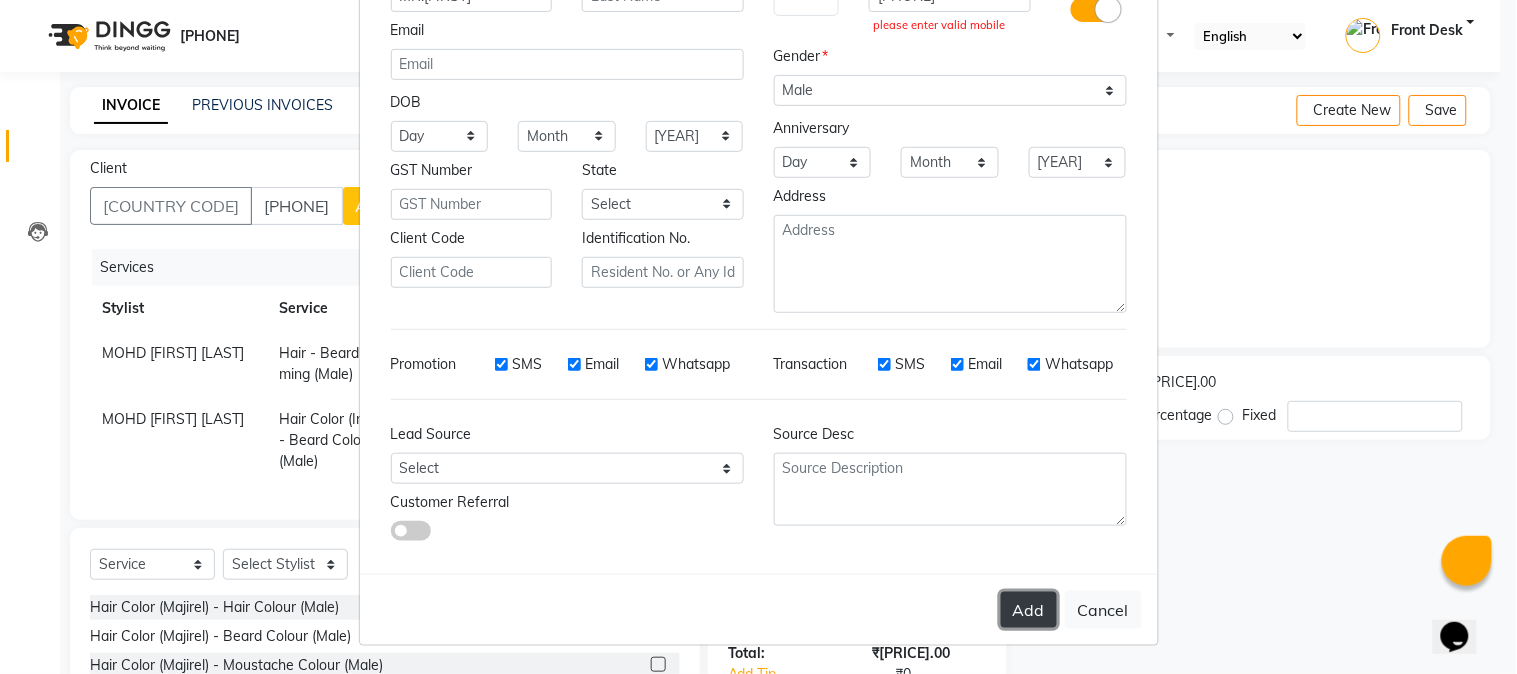 click on "Add" at bounding box center (1029, 610) 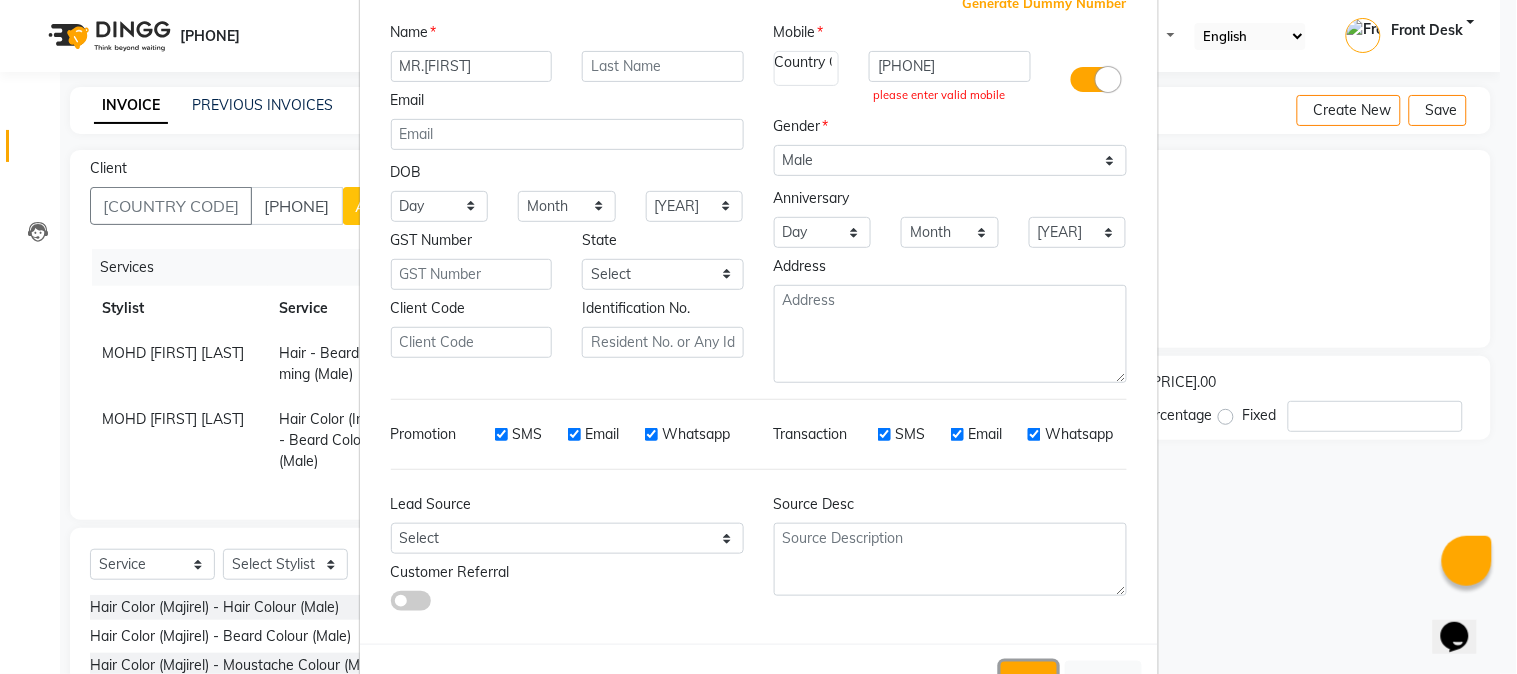 scroll, scrollTop: 0, scrollLeft: 0, axis: both 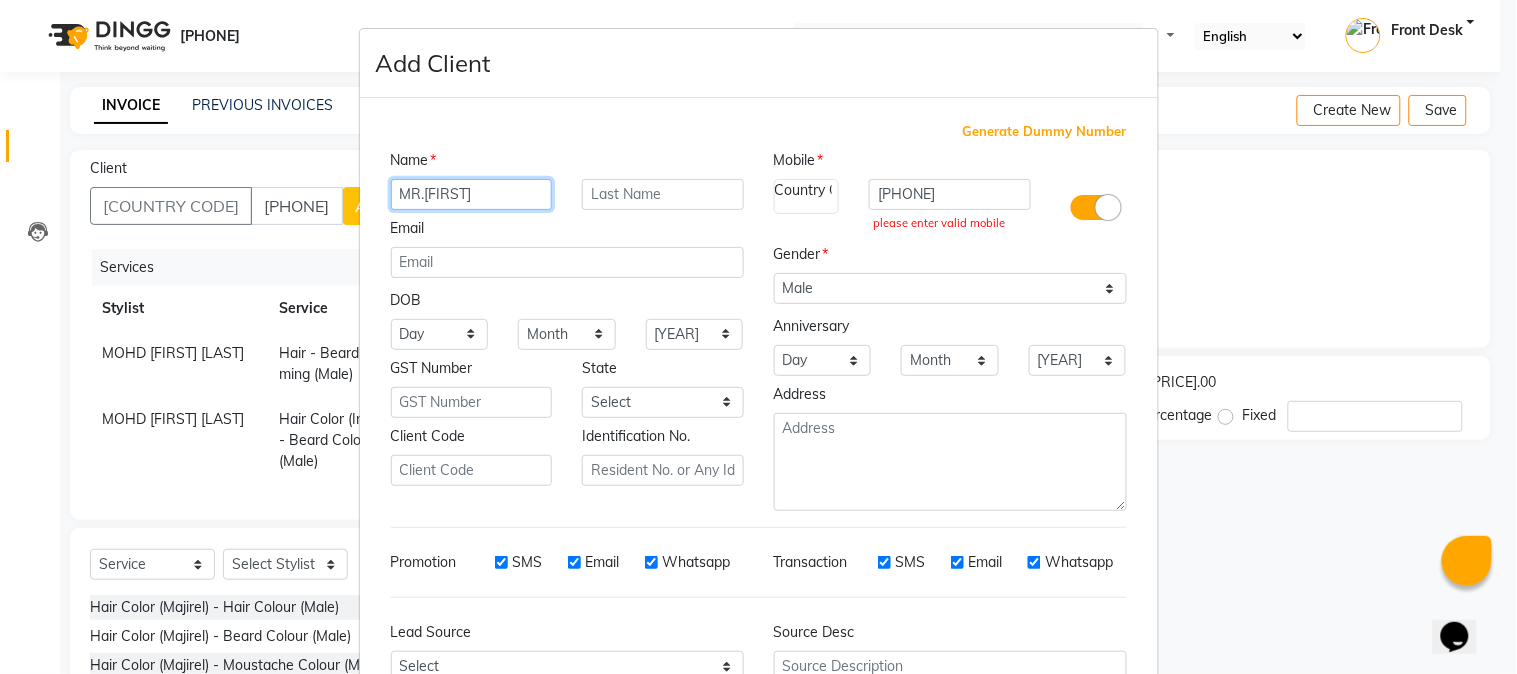 drag, startPoint x: 390, startPoint y: 191, endPoint x: 492, endPoint y: 205, distance: 102.9563 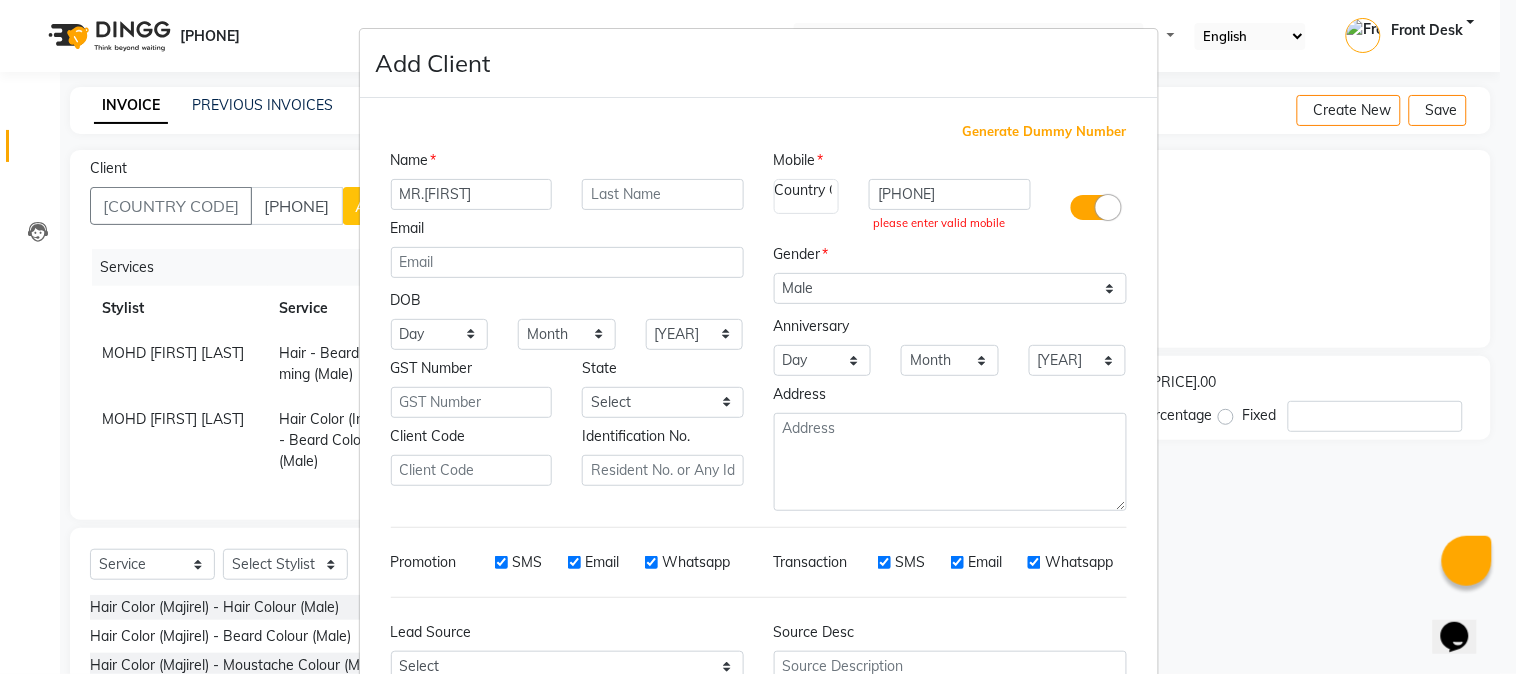 click on "MR.[FIRST]" at bounding box center [472, 194] 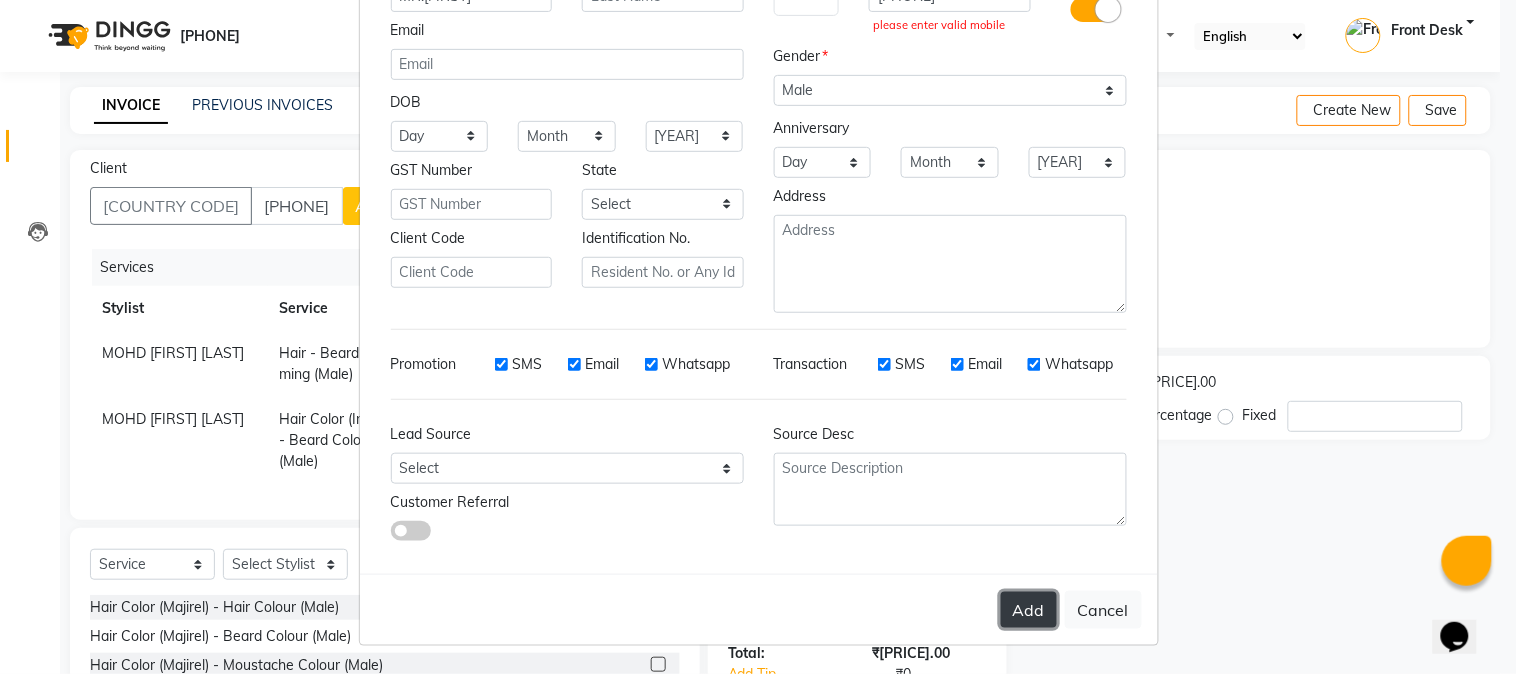 click on "Add" at bounding box center (1029, 610) 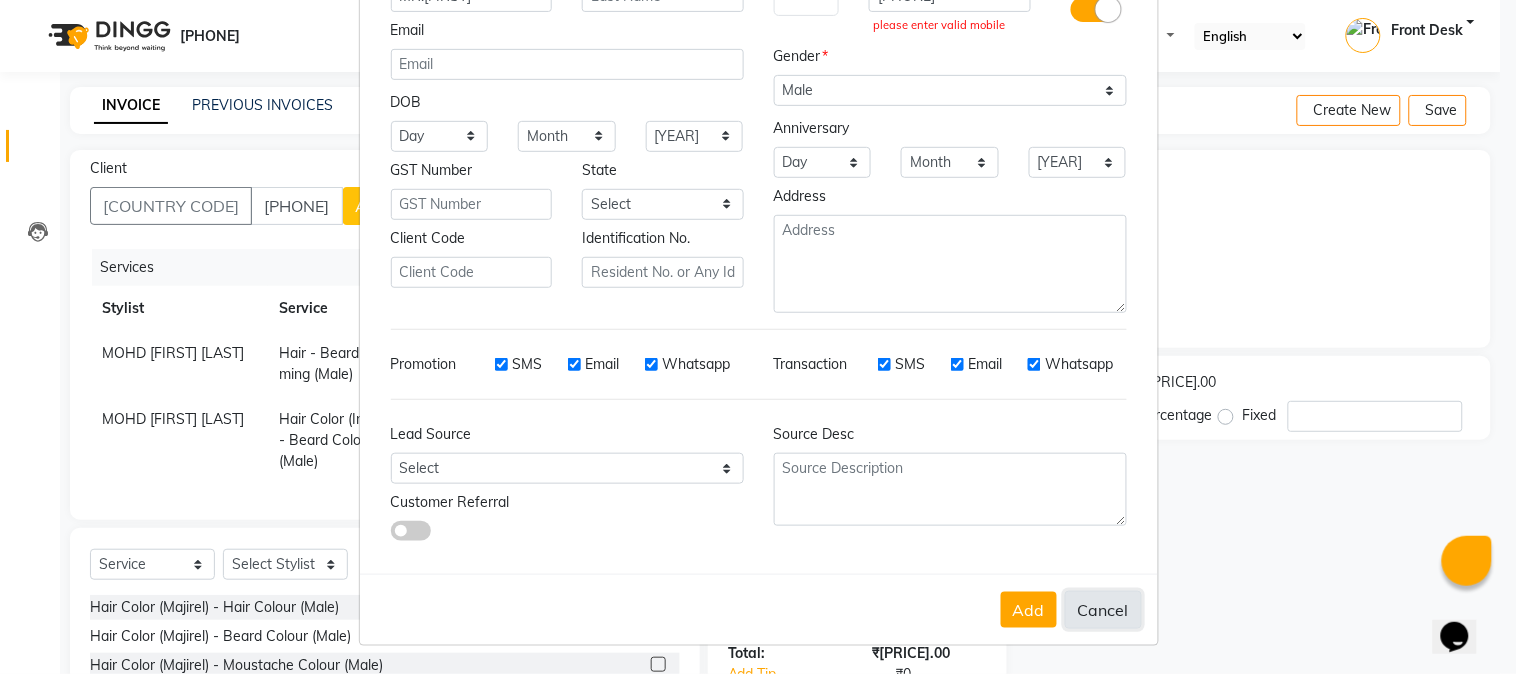 click on "Cancel" at bounding box center (1103, 610) 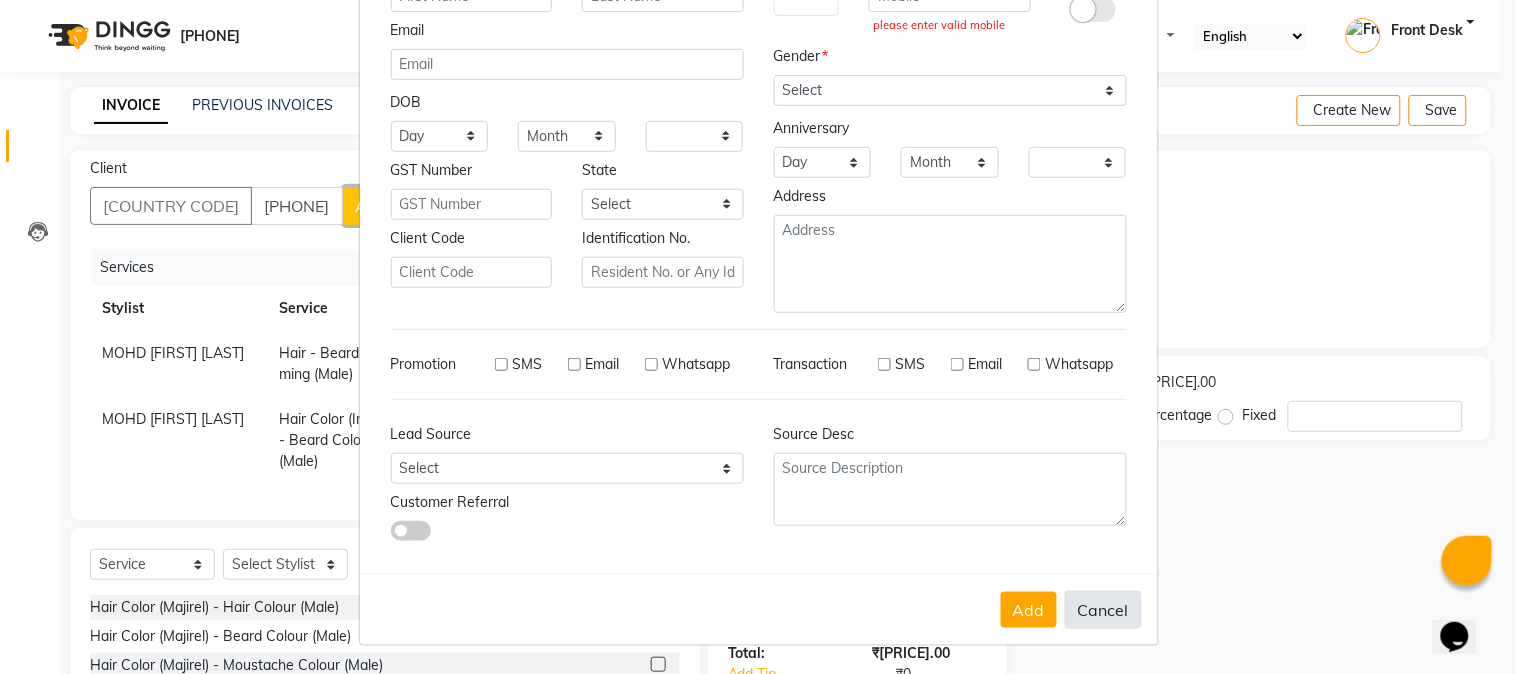 scroll, scrollTop: 197, scrollLeft: 0, axis: vertical 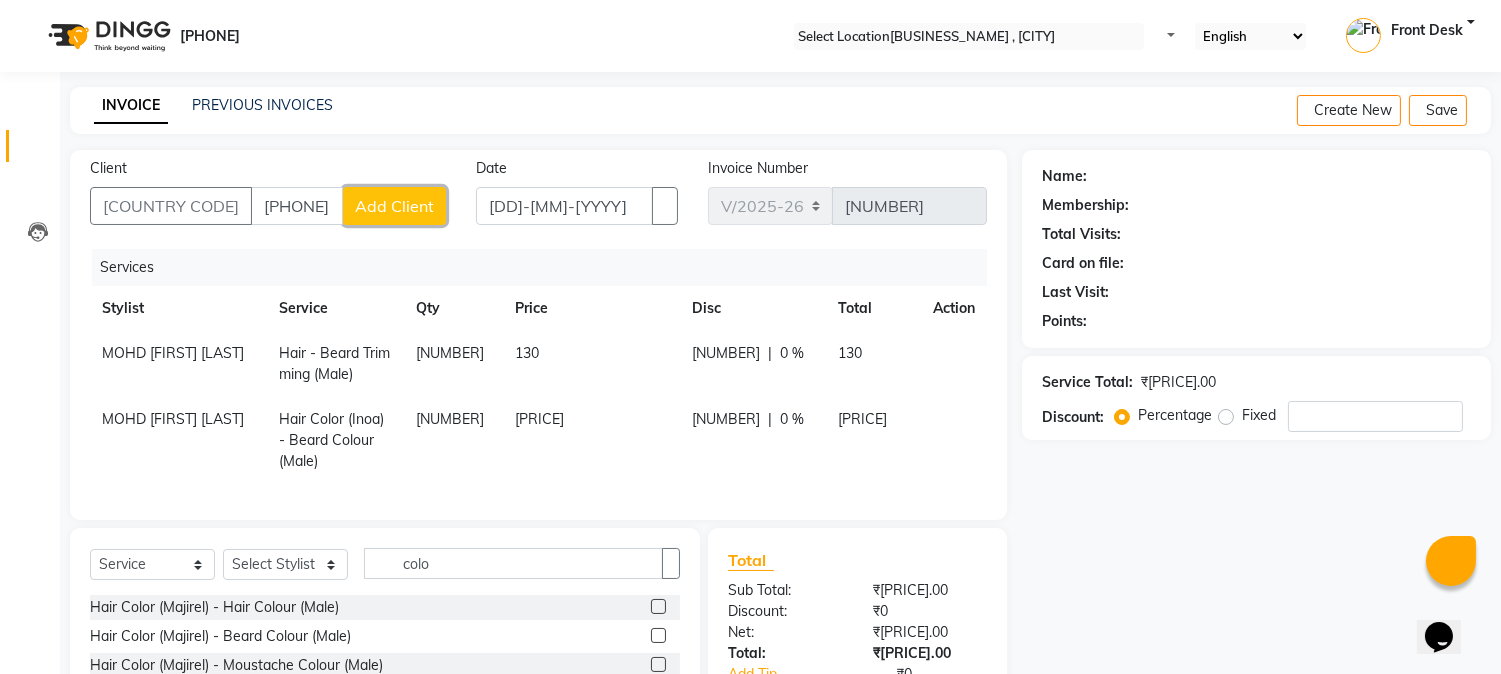 click on "Add Client" at bounding box center (394, 206) 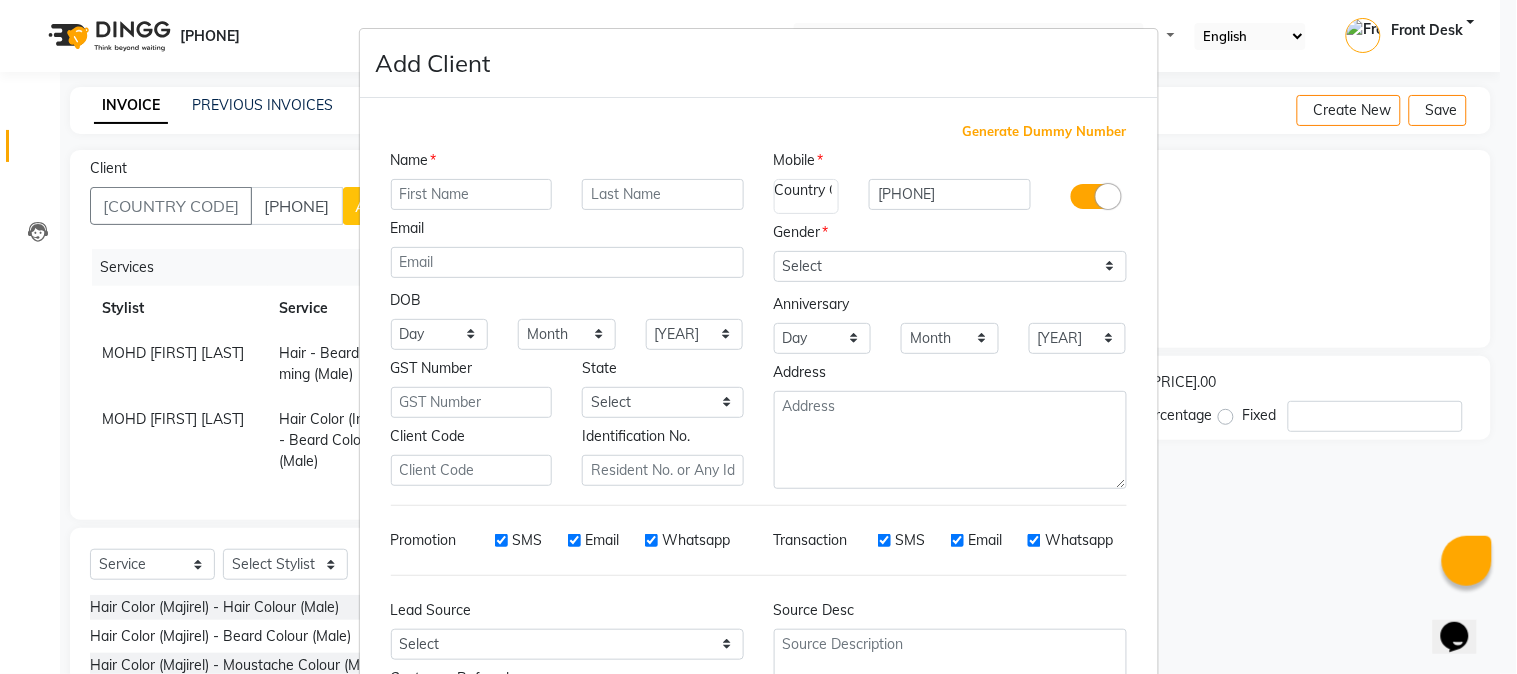 click at bounding box center [472, 194] 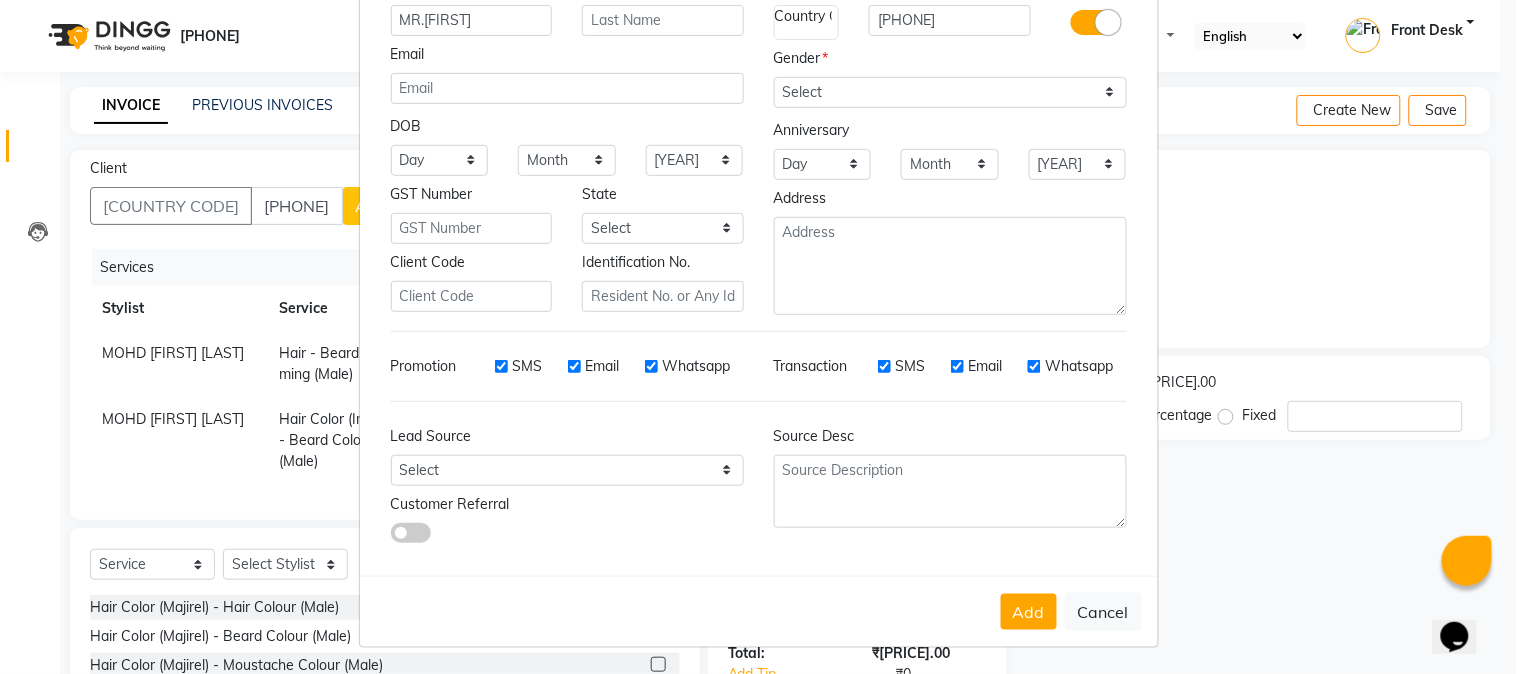 scroll, scrollTop: 176, scrollLeft: 0, axis: vertical 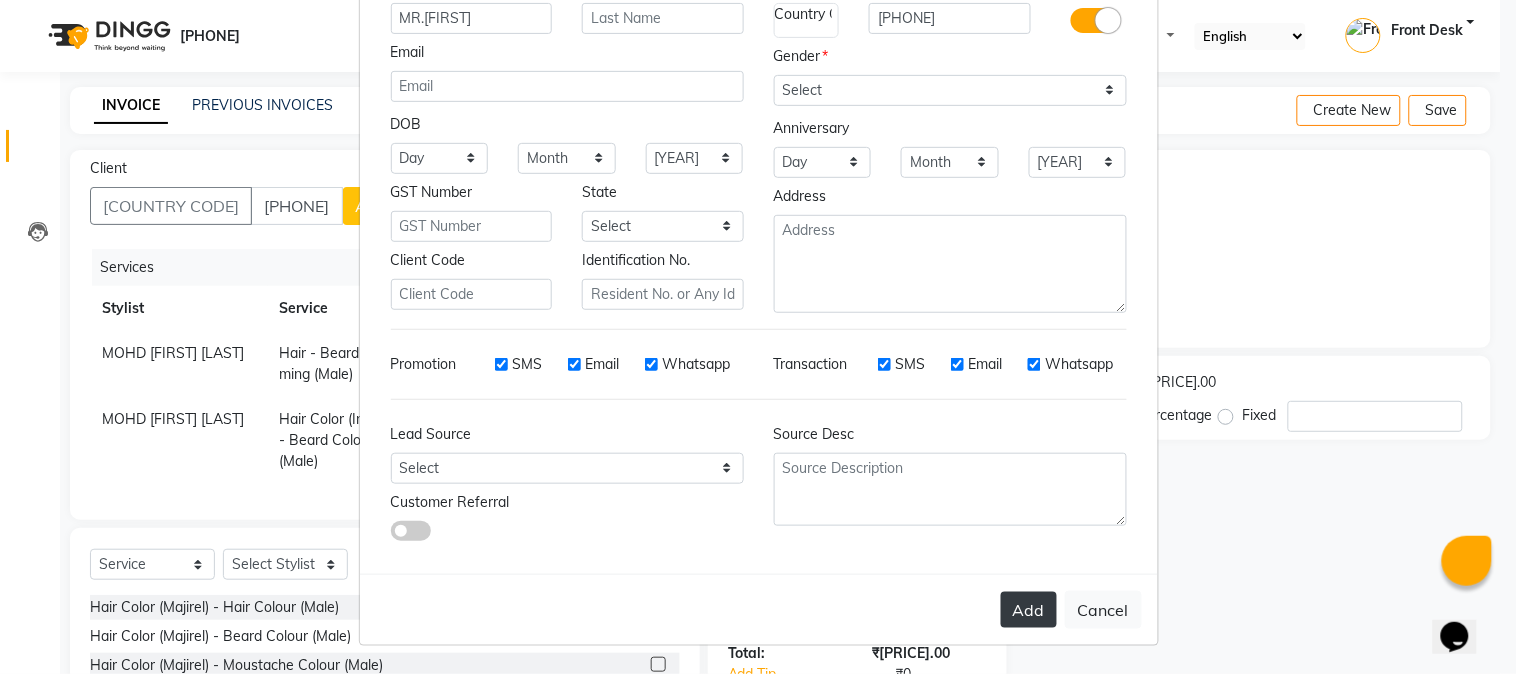 type on "MR.[FIRST]" 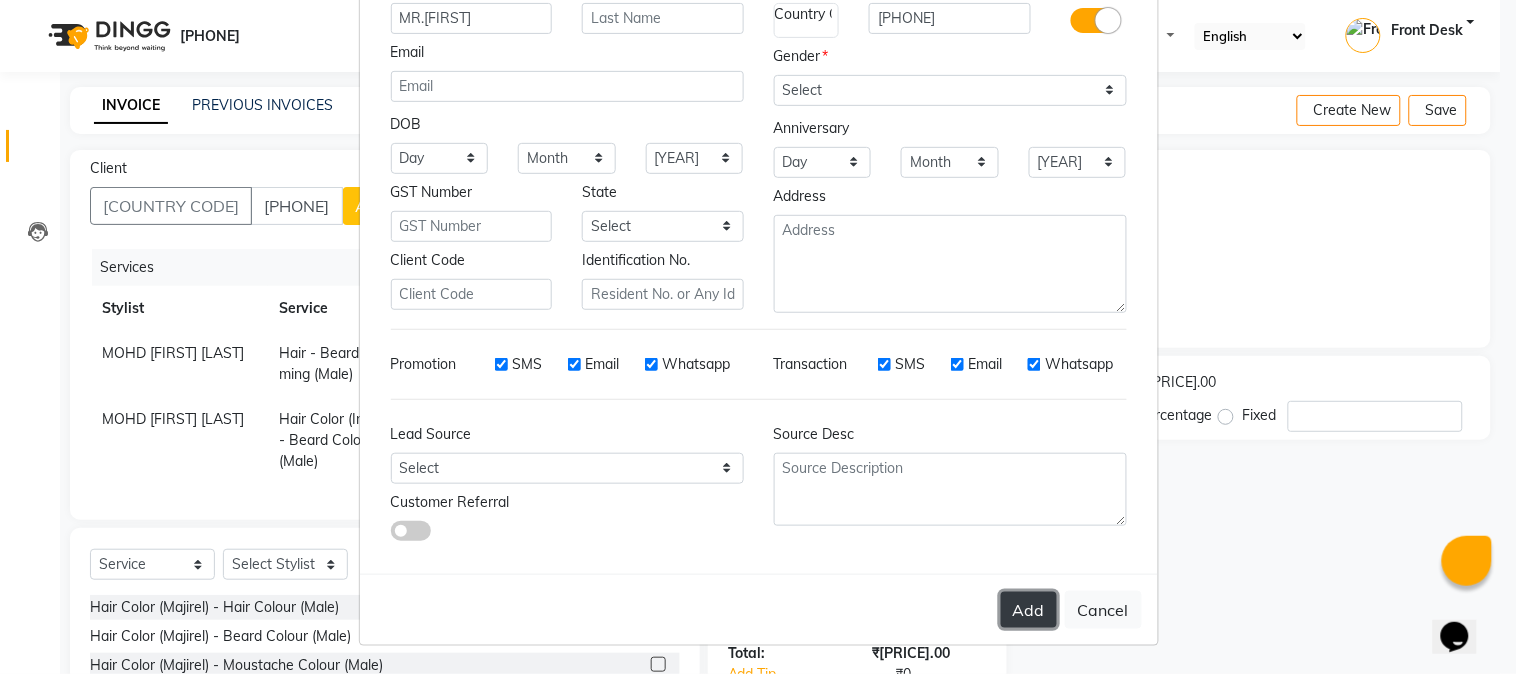 click on "Add" at bounding box center (1029, 610) 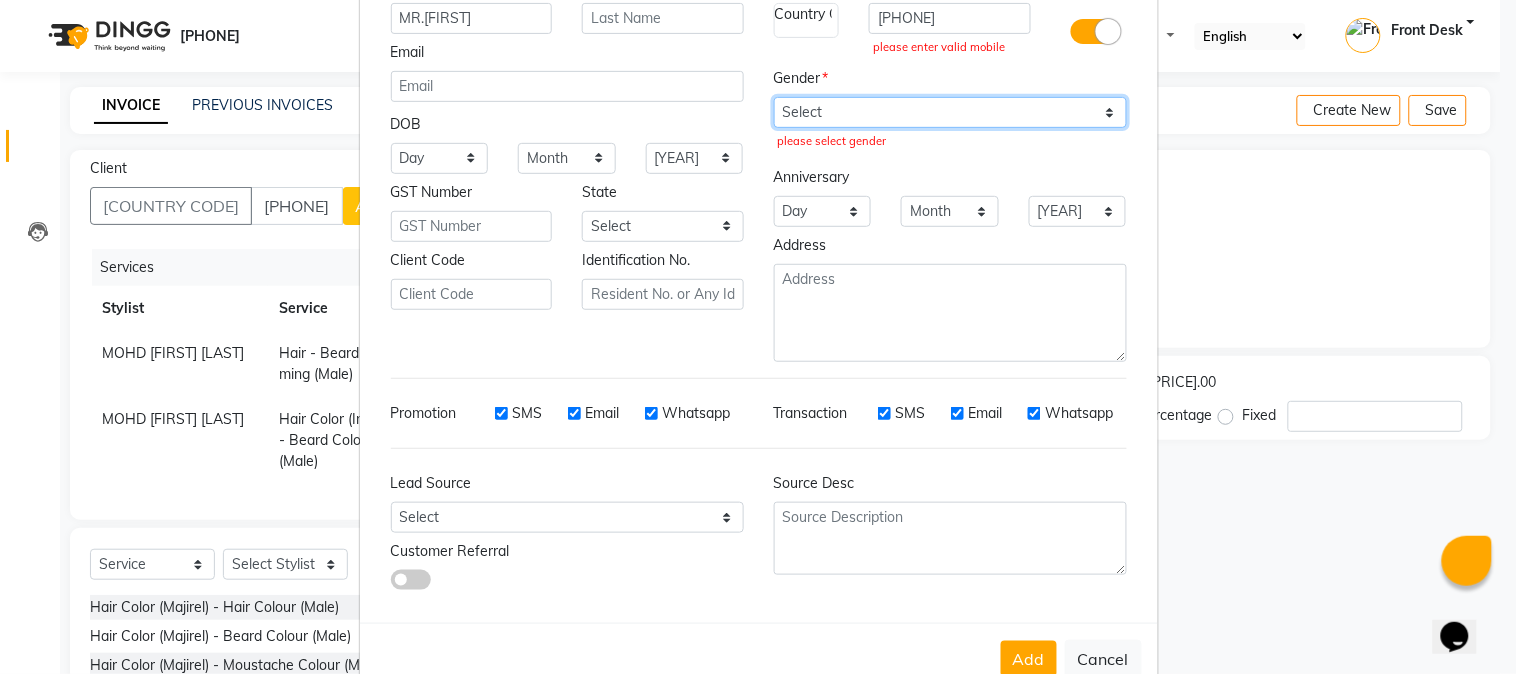 click on "Select Male Female Other Prefer Not To Say" at bounding box center (950, 112) 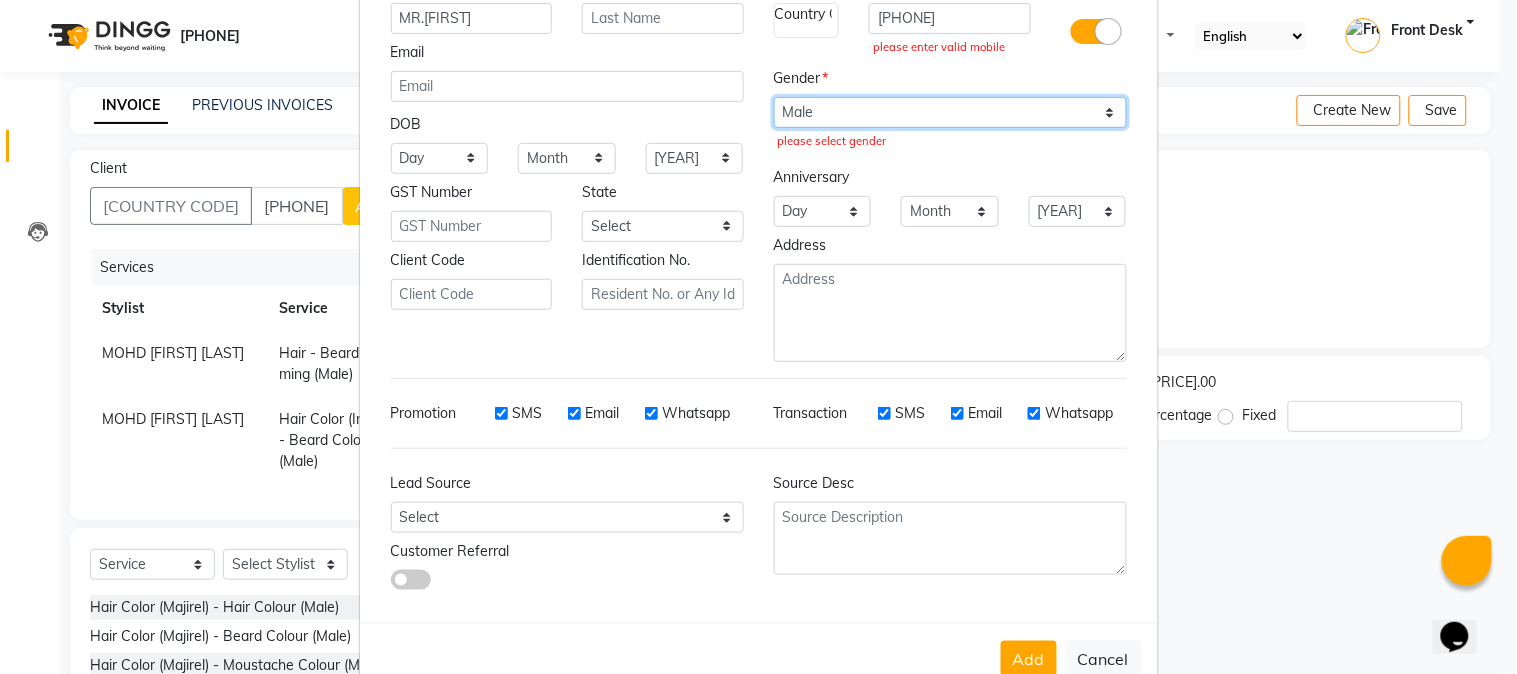 click on "Select Male Female Other Prefer Not To Say" at bounding box center (950, 112) 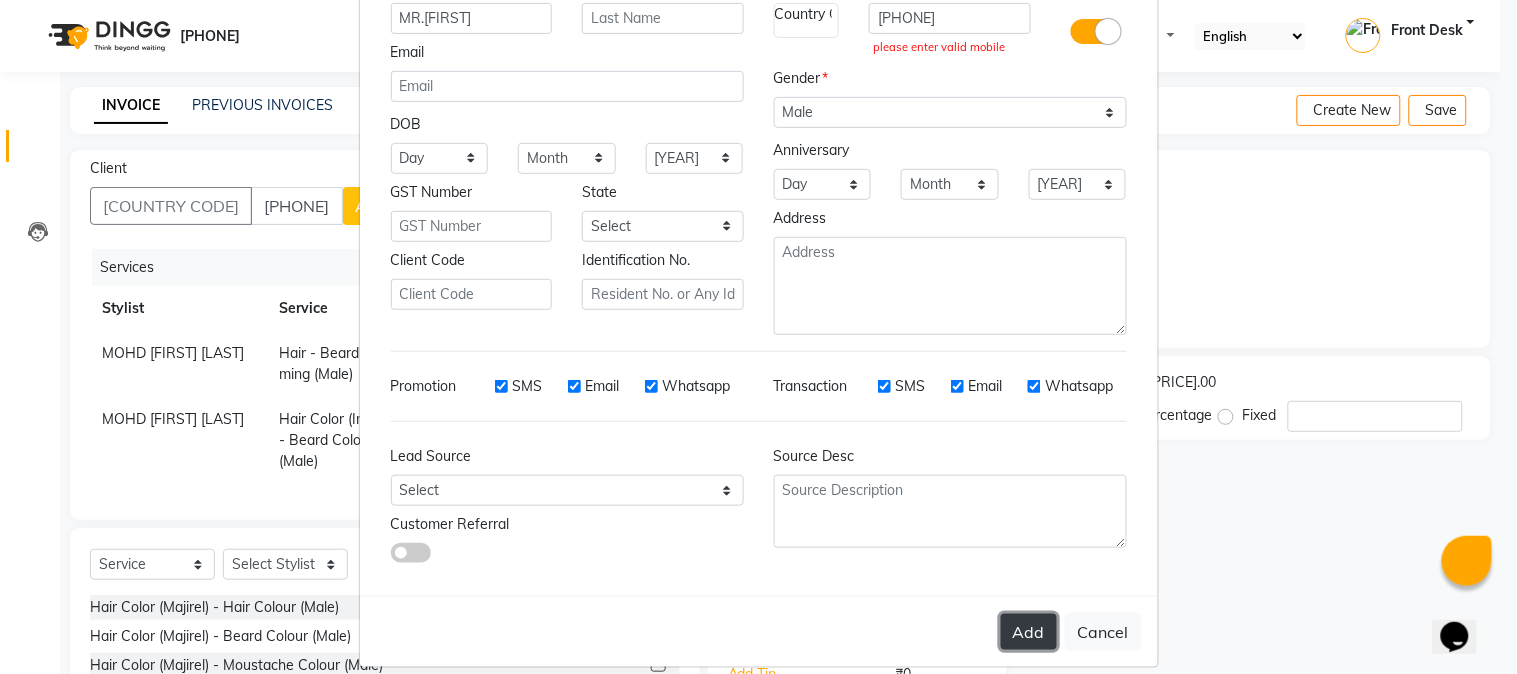 click on "Add" at bounding box center [1029, 632] 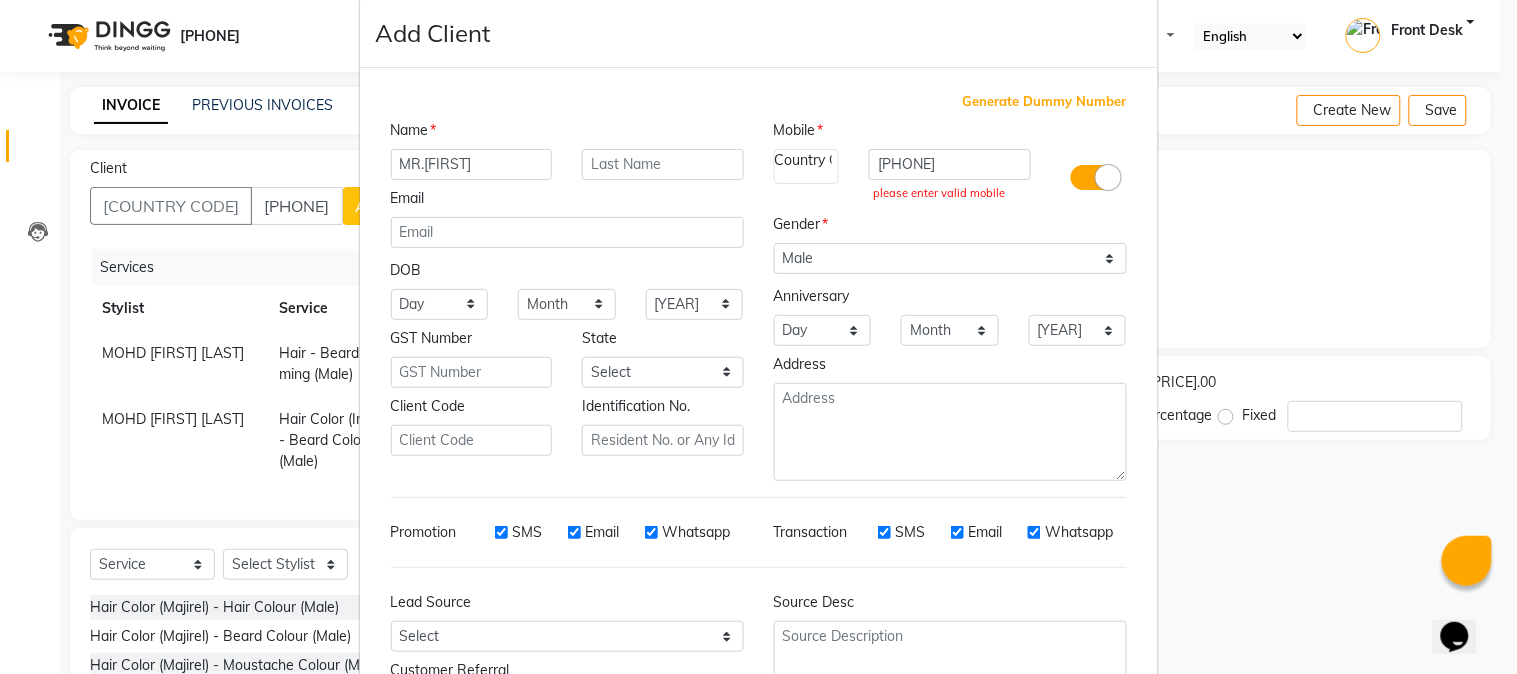 scroll, scrollTop: 0, scrollLeft: 0, axis: both 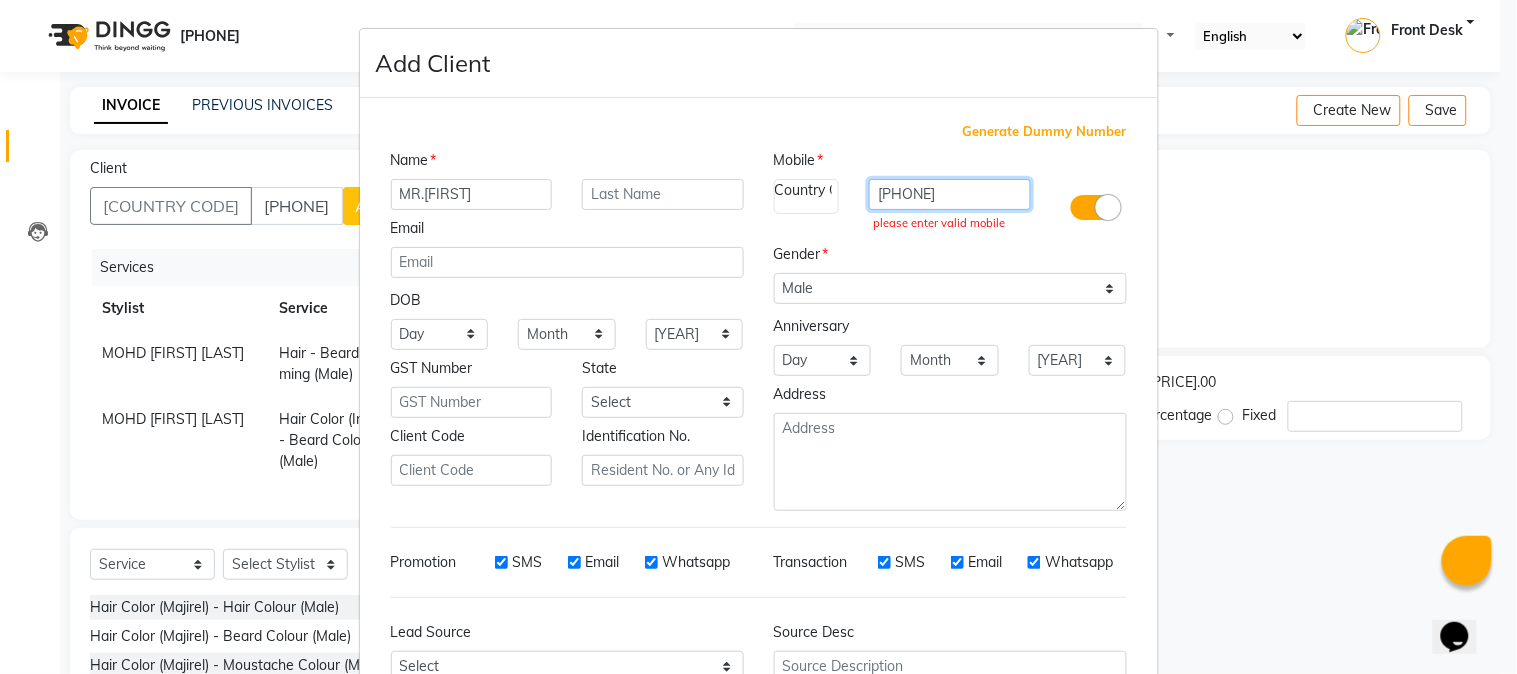 click on "[PHONE]" at bounding box center (950, 194) 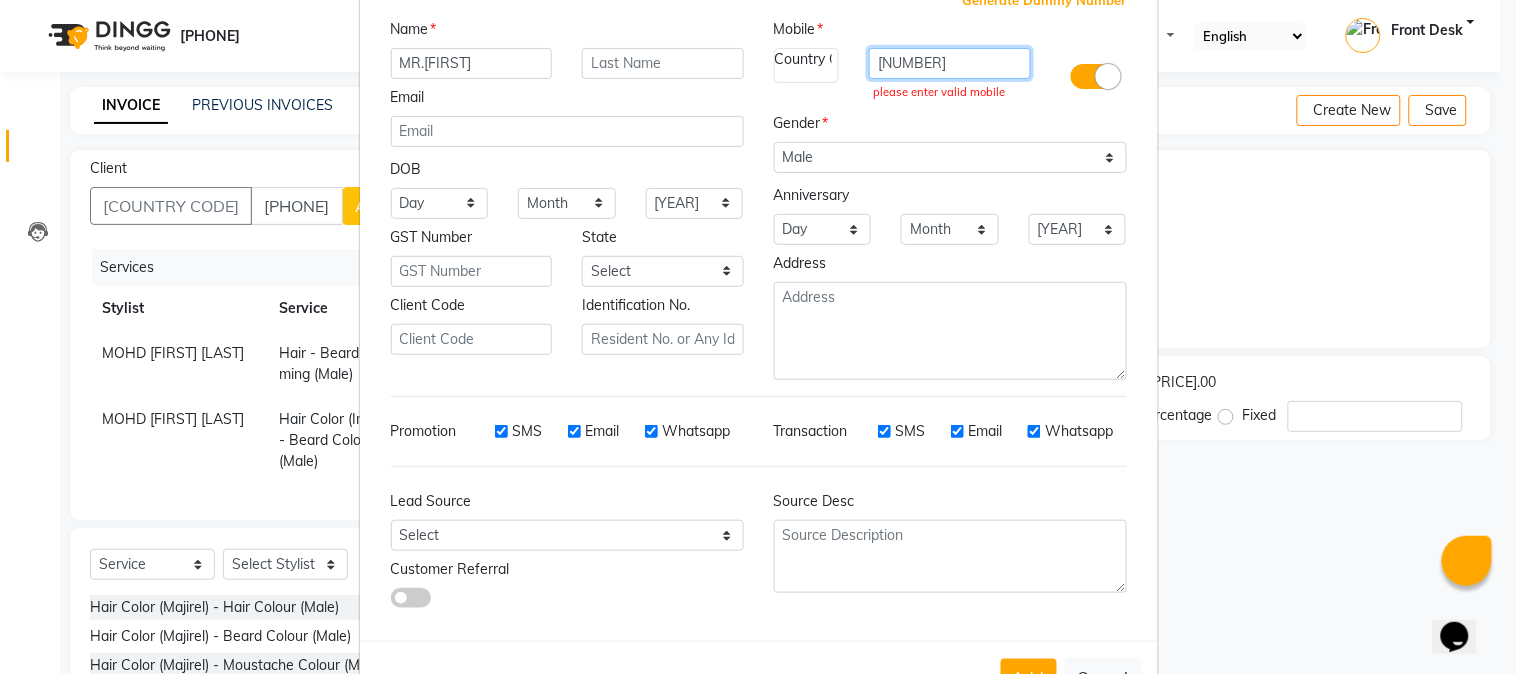 scroll, scrollTop: 202, scrollLeft: 0, axis: vertical 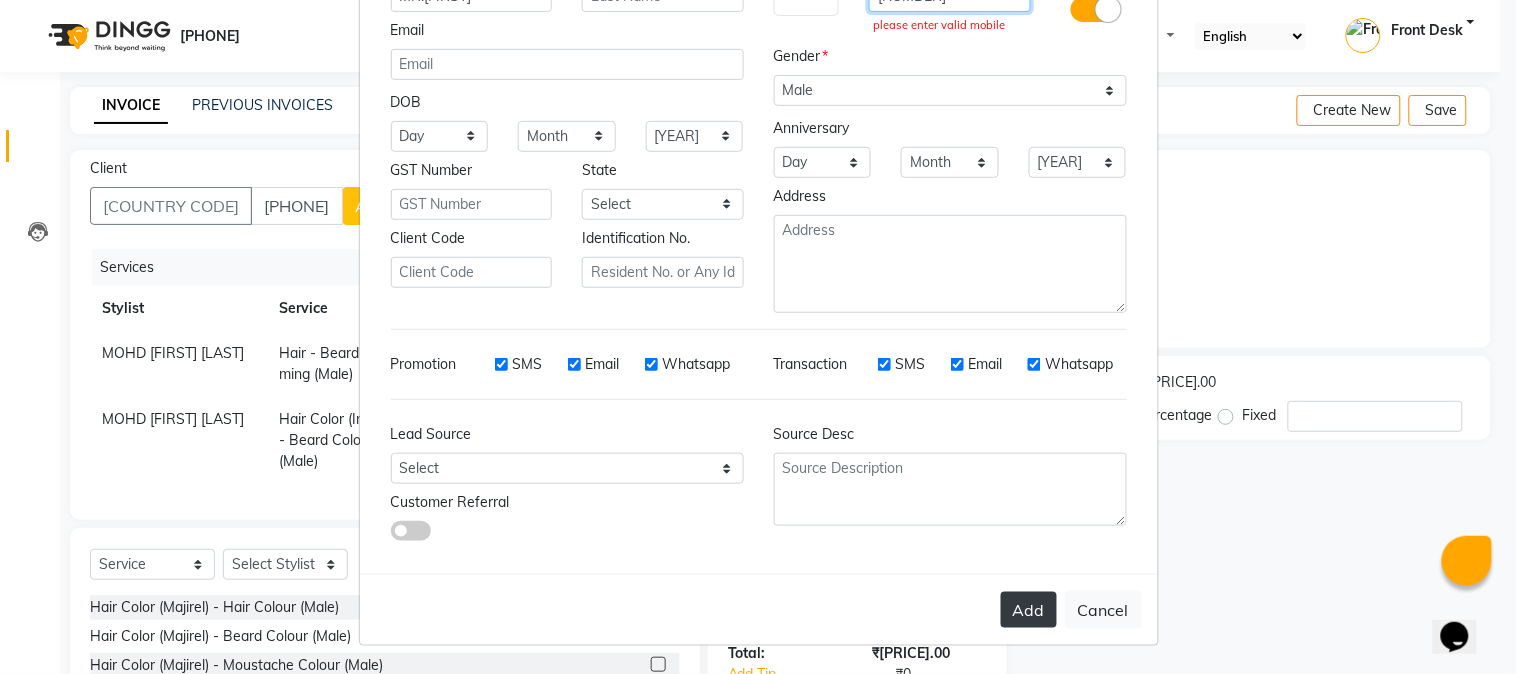 type on "[NUMBER]" 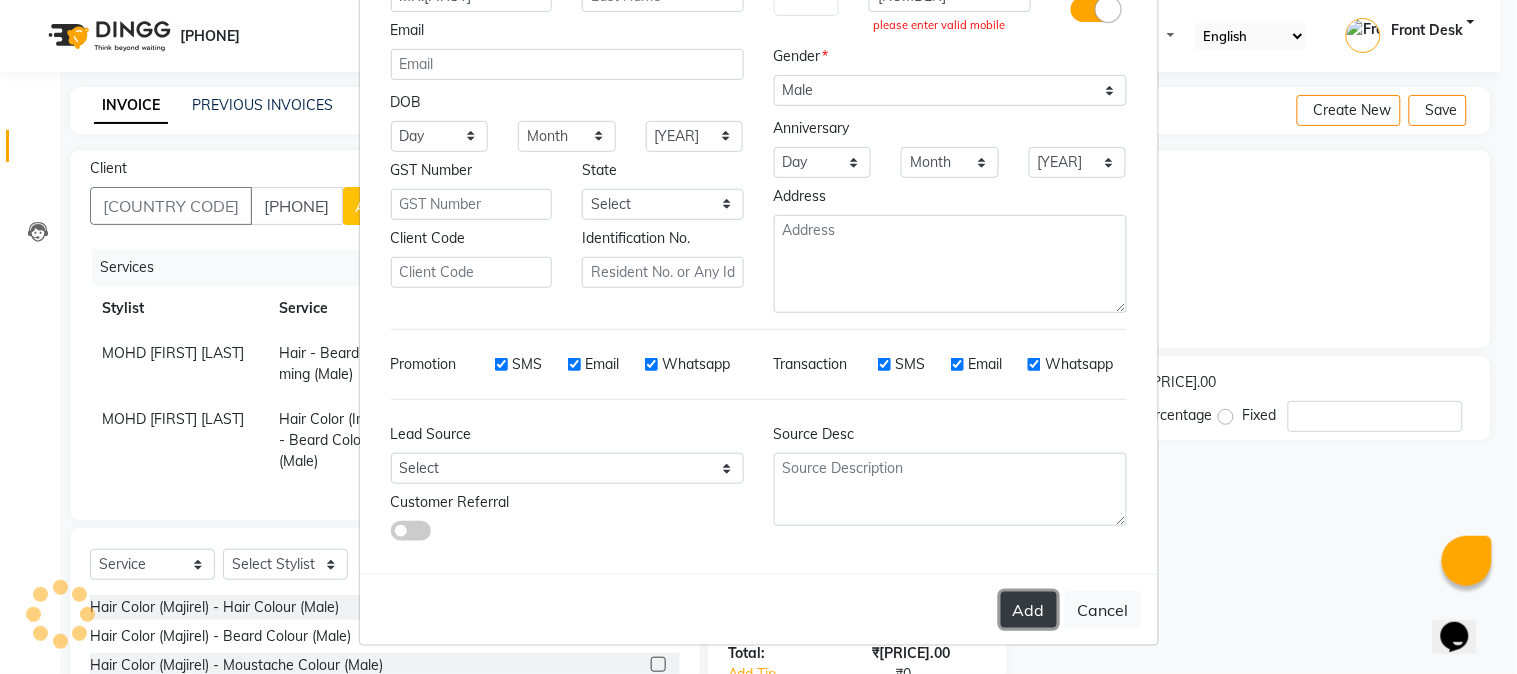 click on "Add" at bounding box center [1029, 610] 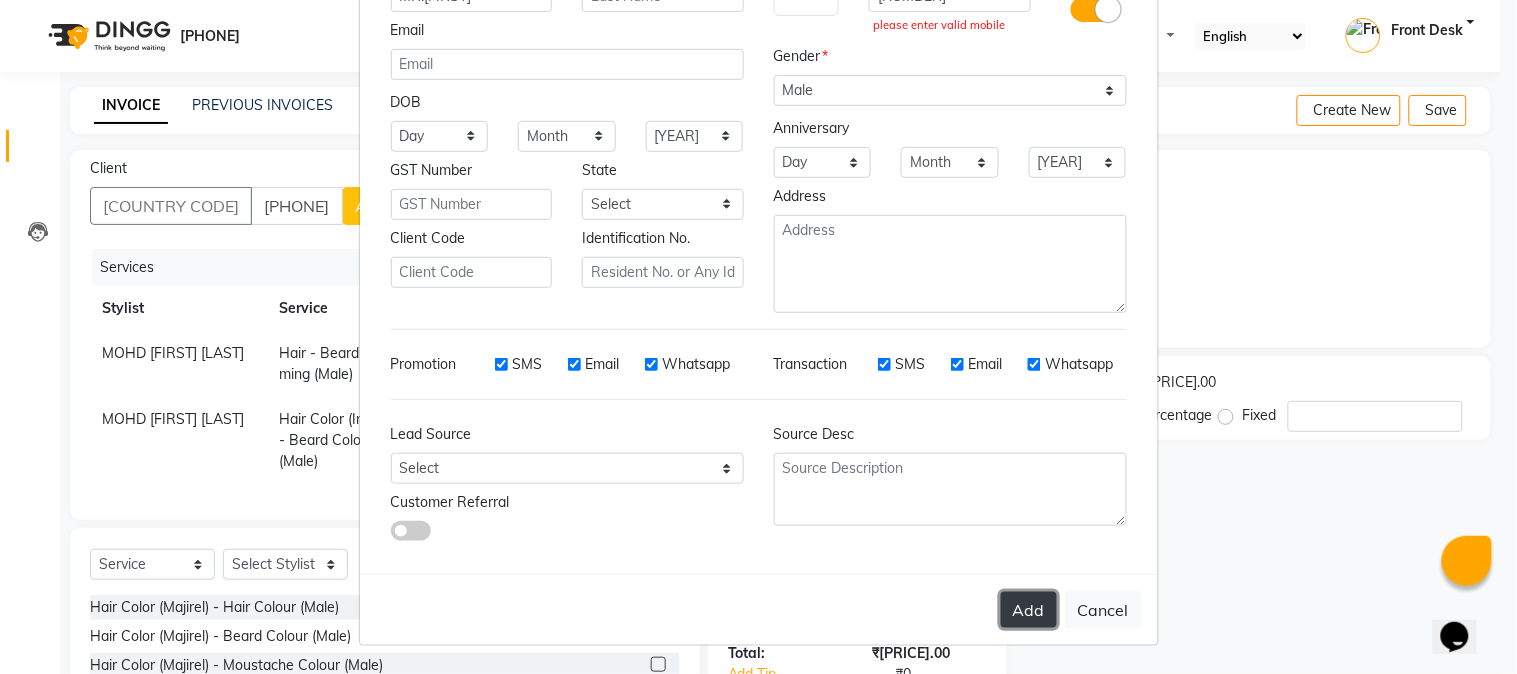 click on "Add" at bounding box center (1029, 610) 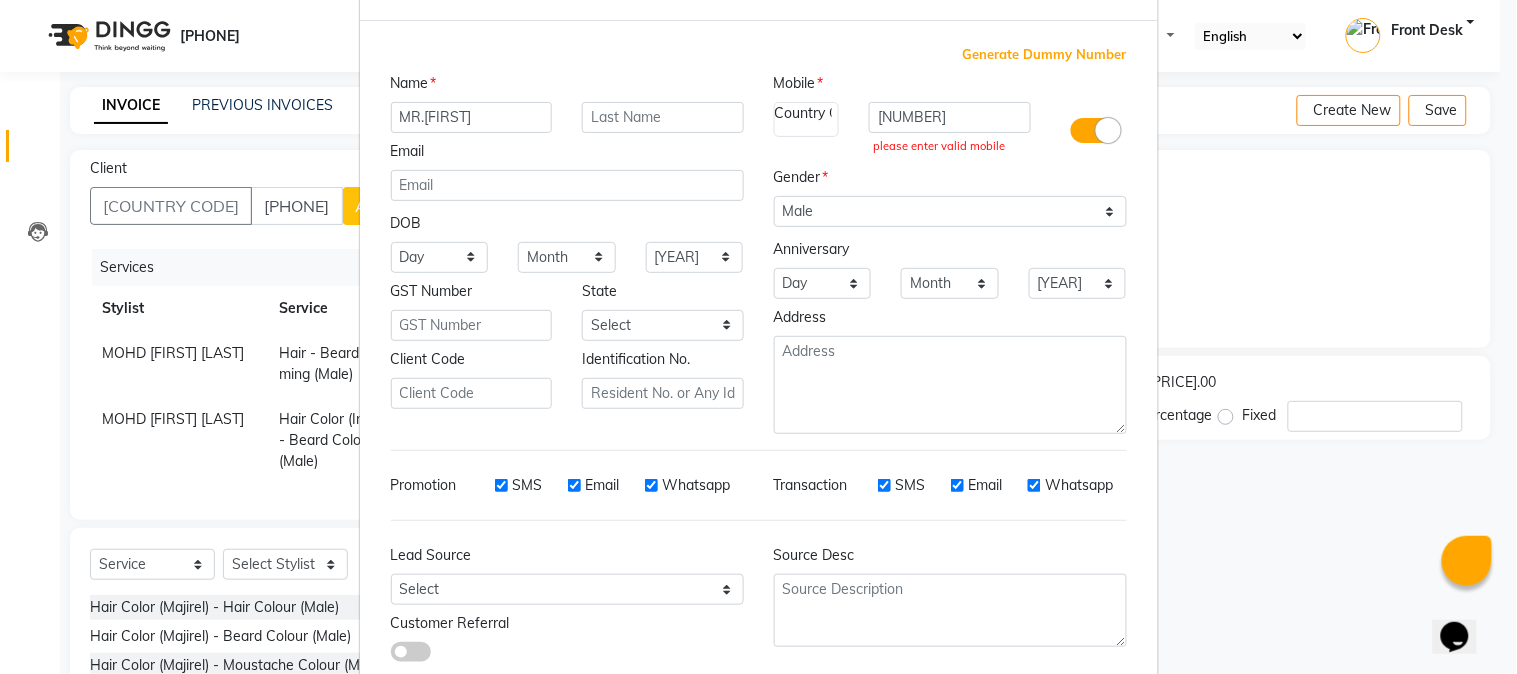scroll, scrollTop: 0, scrollLeft: 0, axis: both 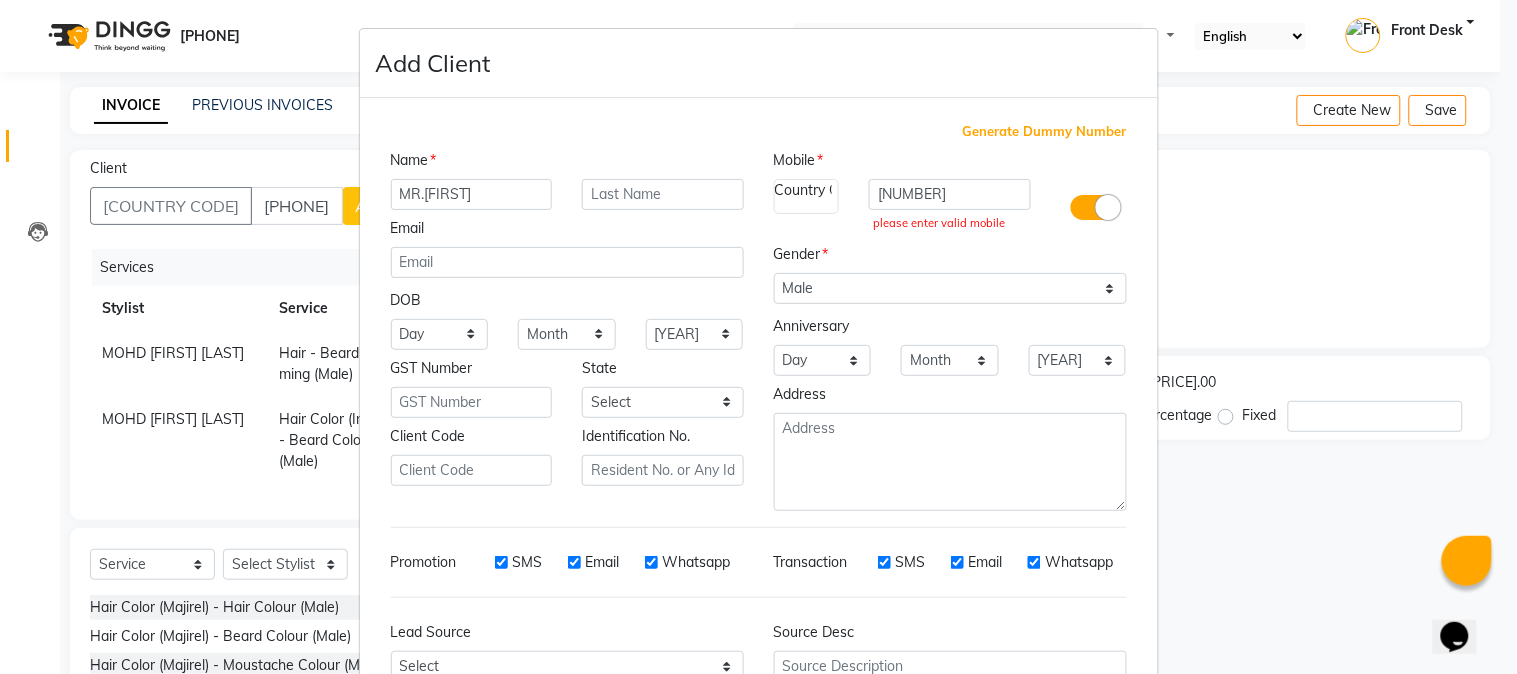 click on "Add Client Generate Dummy Number Name MR. [FIRST] [LAST] Email DOB Day 01 02 03 04 05 06 07 08 09 10 11 12 13 14 15 16 17 18 19 20 21 22 23 24 25 26 27 28 29 30 31 Month January February March April May June July August September October November December 1940 1941 1942 1943 1944 1945 1946 1947 1948 1949 1950 1951 1952 1953 1954 1955 1956 1957 1958 1959 1960 1961 1962 1963 1964 1965 1966 1967 1968 1969 1970 1971 1972 1973 1974 1975 1976 1977 1978 1979 1980 1981 1982 1983 1984 1985 1986 1987 1988 1989 1990 1991 1992 1993 1994 1995 1996 1997 1998 1999 2000 2001 2002 2003 2004 2005 2006 2007 2008 2009 2010 2011 2012 2013 2014 2015 2016 2017 2018 2019 2020 2021 2022 2023 2024 GST Number State Select Andaman and Nicobar Islands Andhra Pradesh Arunachal Pradesh Assam Bihar Chandigarh Chhattisgarh Dadra and Nagar Haveli Daman and Diu Delhi Goa Gujarat Haryana Himachal Pradesh Jammu and Kashmir Jharkhand Karnataka Kerala Lakshadweep Madhya Pradesh Maharashtra Manipur Meghalaya Mizoram Nagaland Odisha Pondicherry Punjab ×" at bounding box center [758, 337] 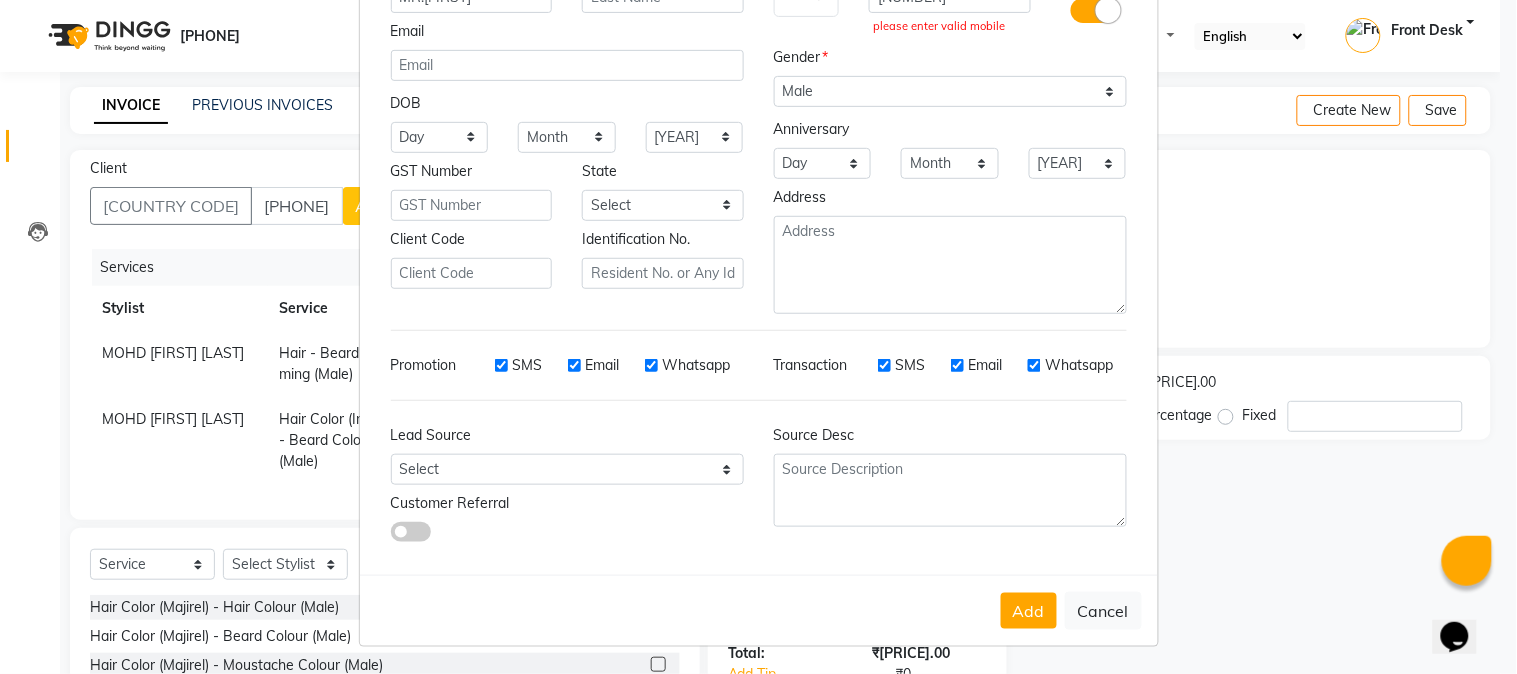 scroll, scrollTop: 202, scrollLeft: 0, axis: vertical 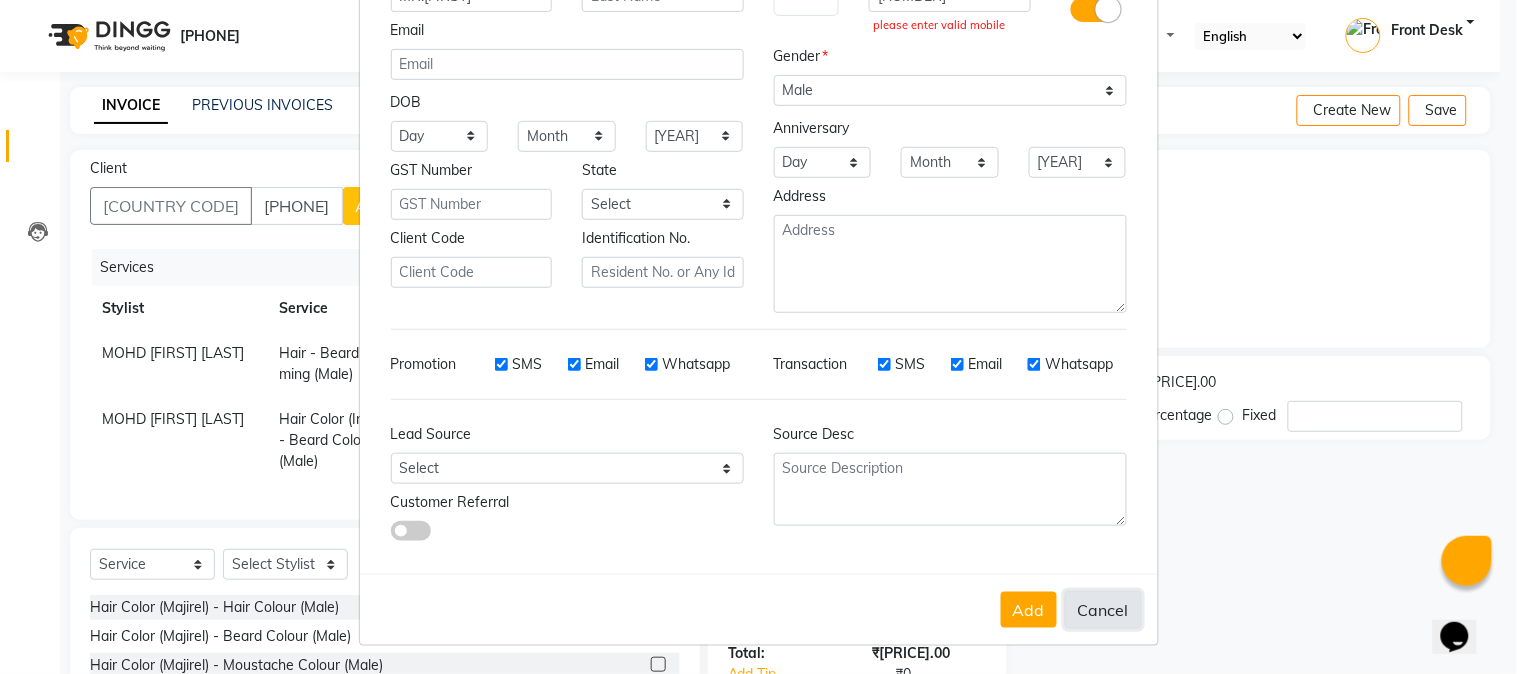 click on "Cancel" at bounding box center (1103, 610) 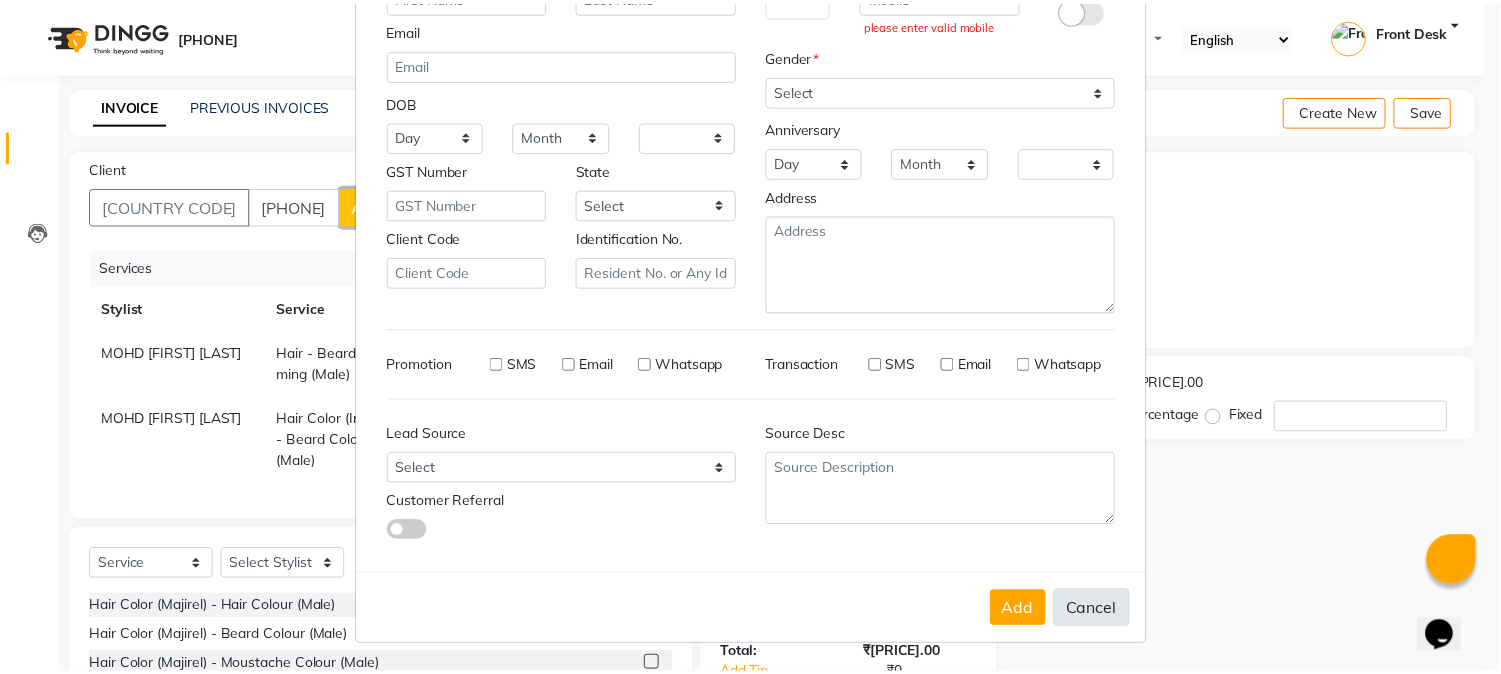 scroll, scrollTop: 197, scrollLeft: 0, axis: vertical 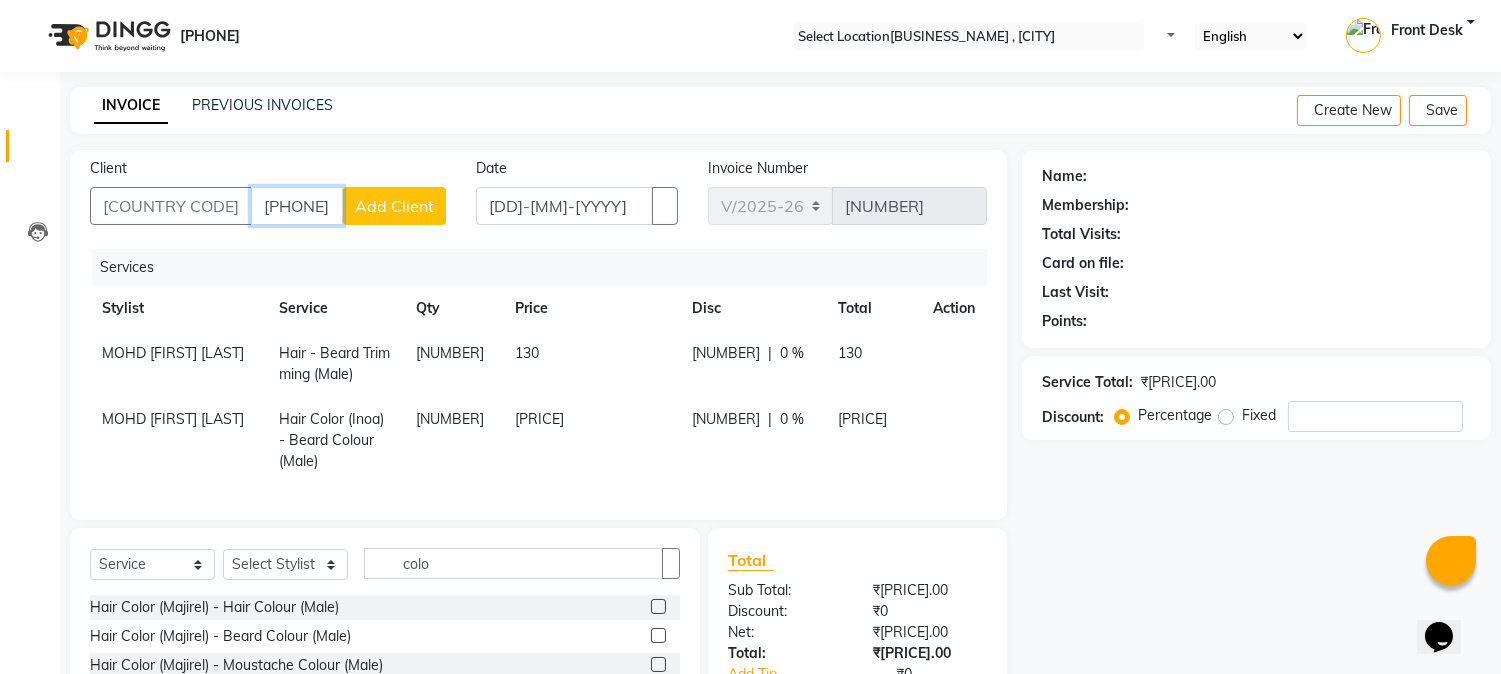click on "[PHONE]" at bounding box center [297, 206] 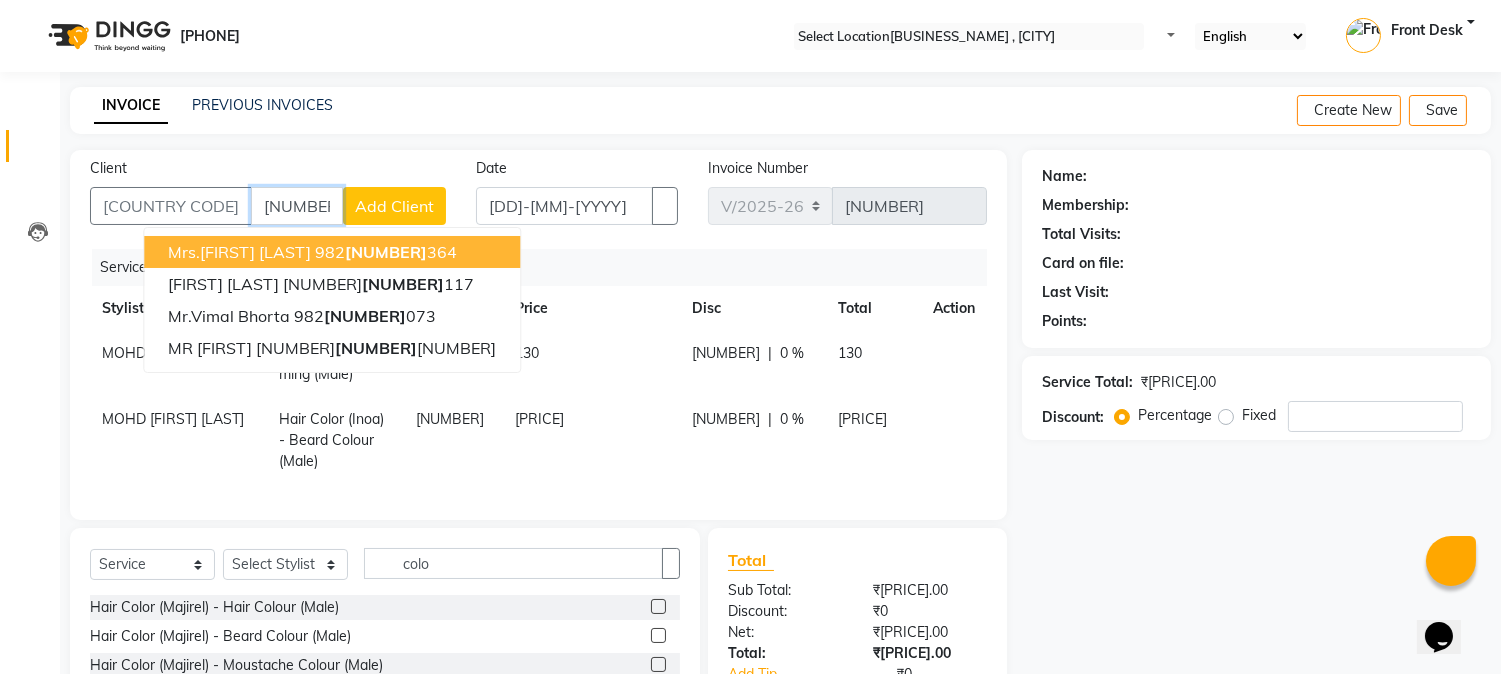 click on "[NUMBER]" at bounding box center (297, 206) 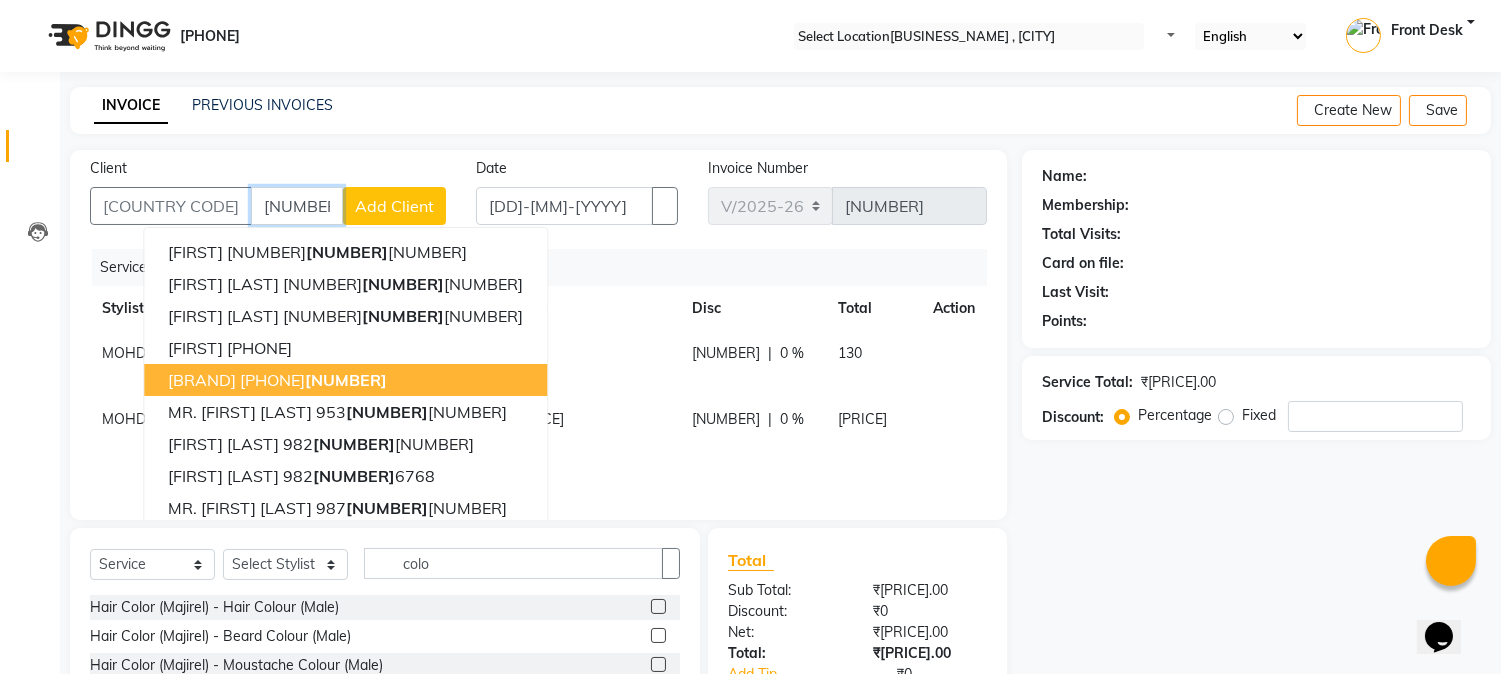 click on "[BRAND]" at bounding box center (202, 380) 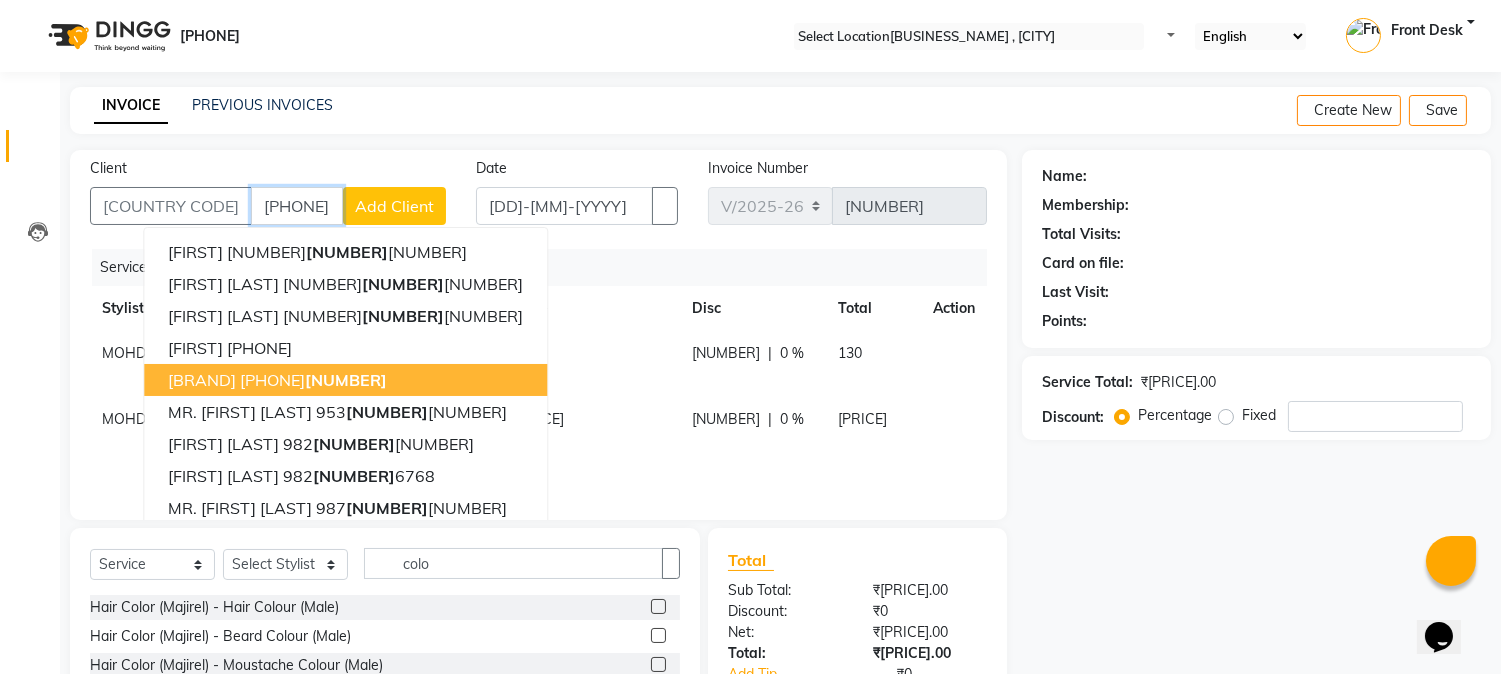 type on "[PHONE]" 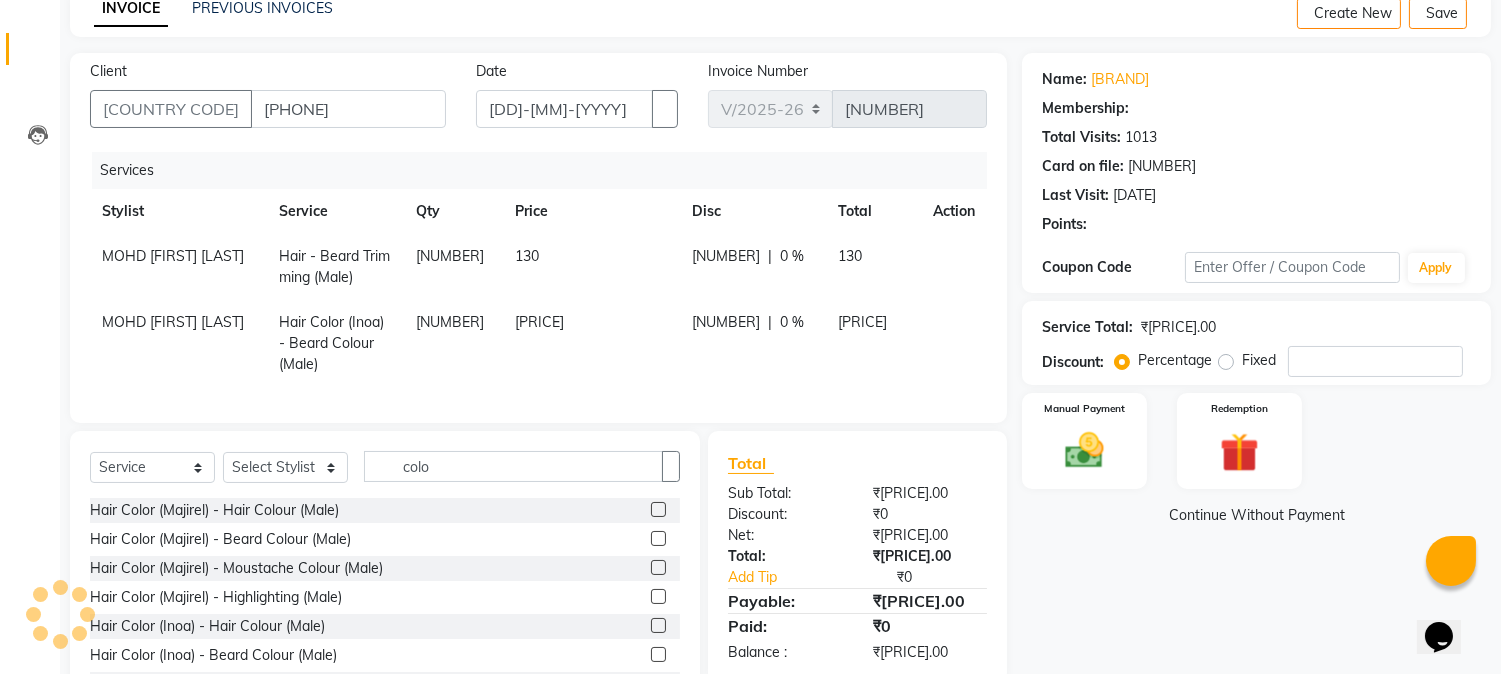 scroll, scrollTop: 194, scrollLeft: 0, axis: vertical 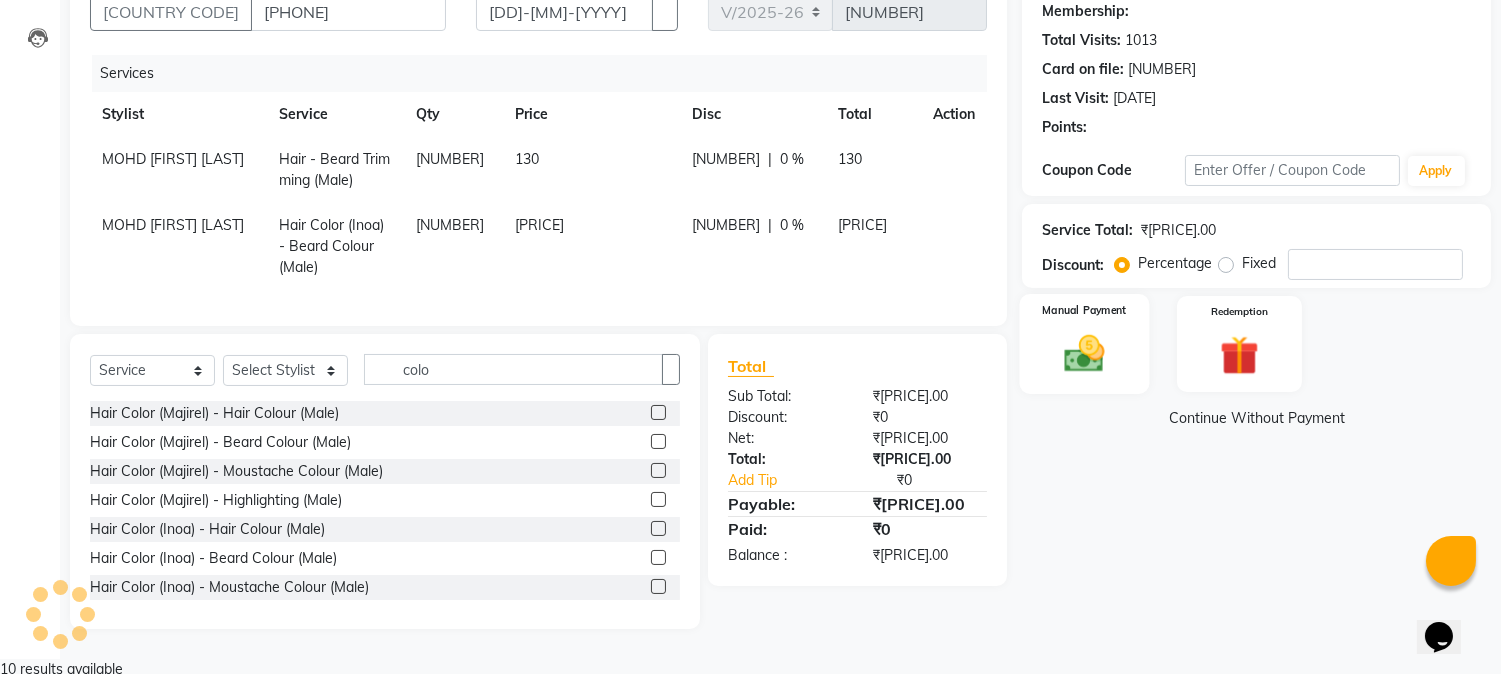 click at bounding box center [1085, 353] 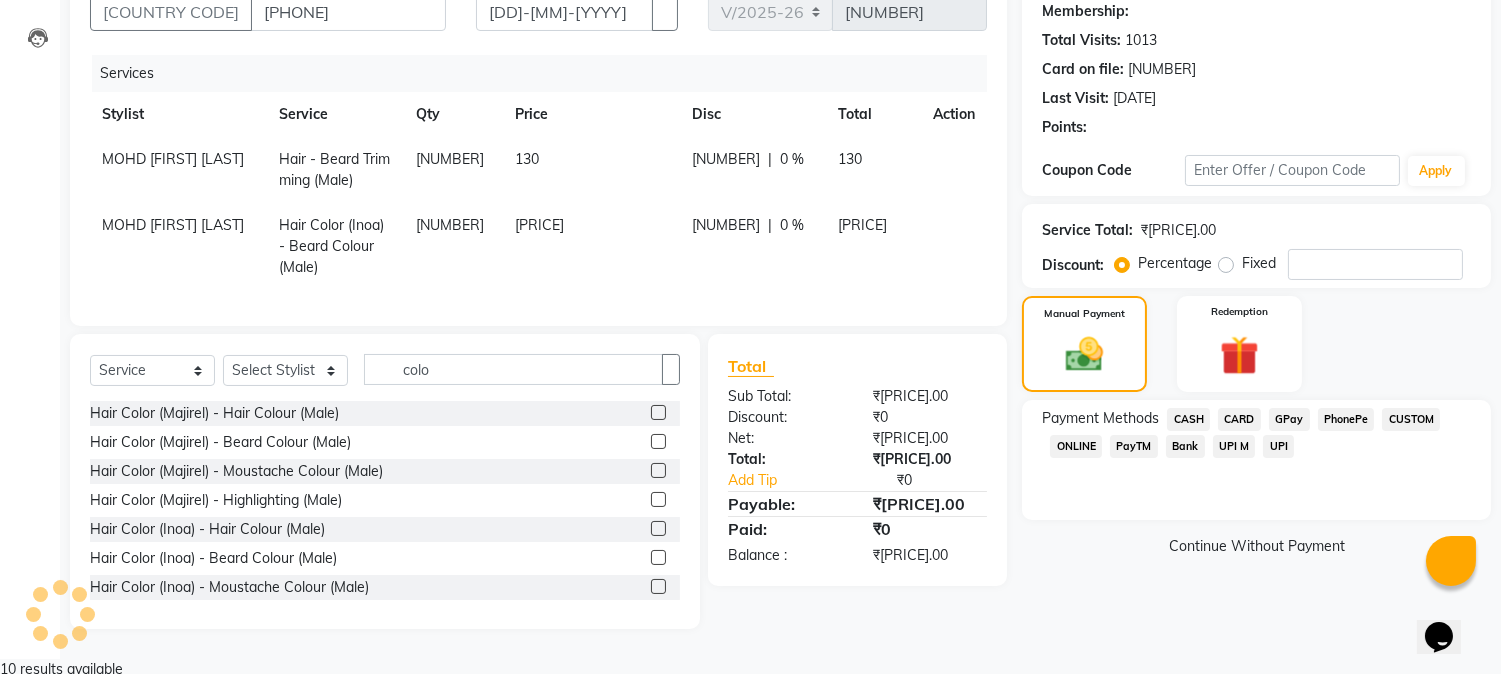 click on "GPay" at bounding box center [1188, 419] 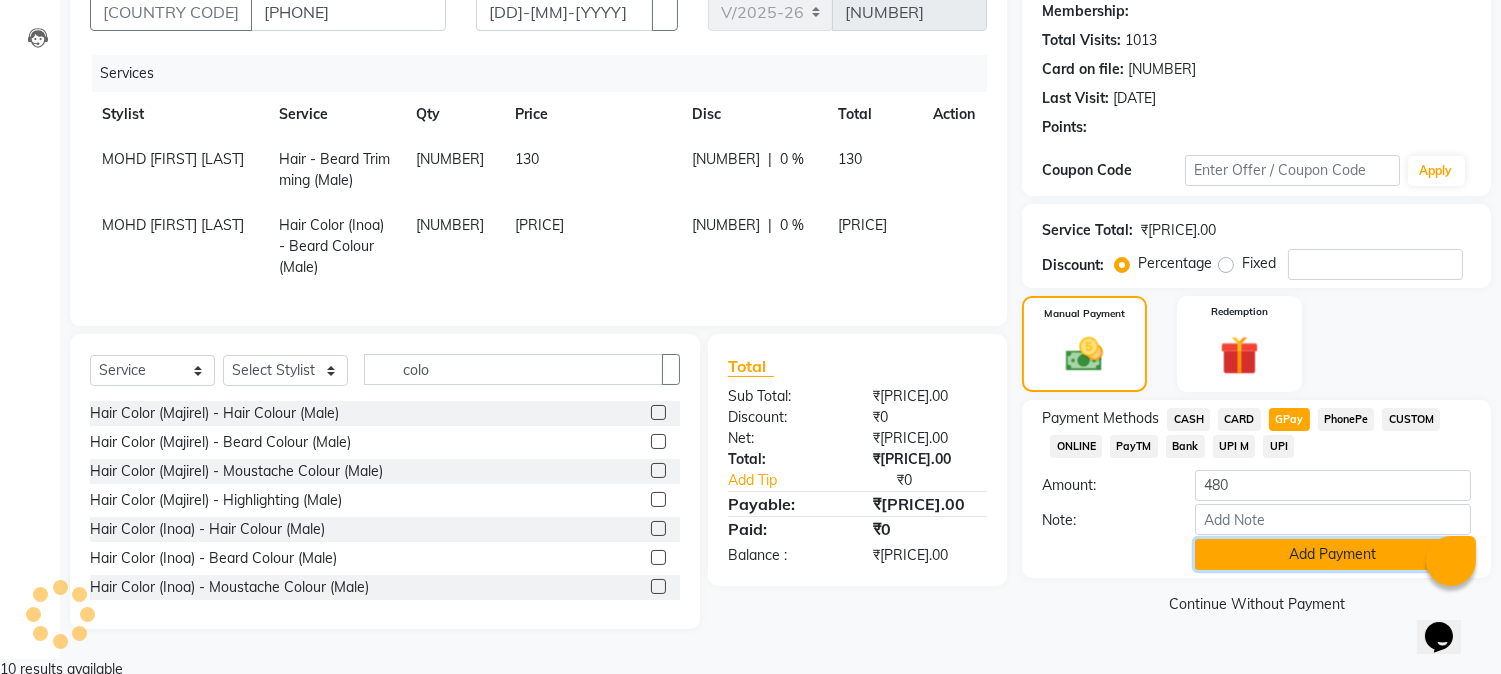 click on "Amount: [PRICE] Note: Add Payment" at bounding box center (1256, 520) 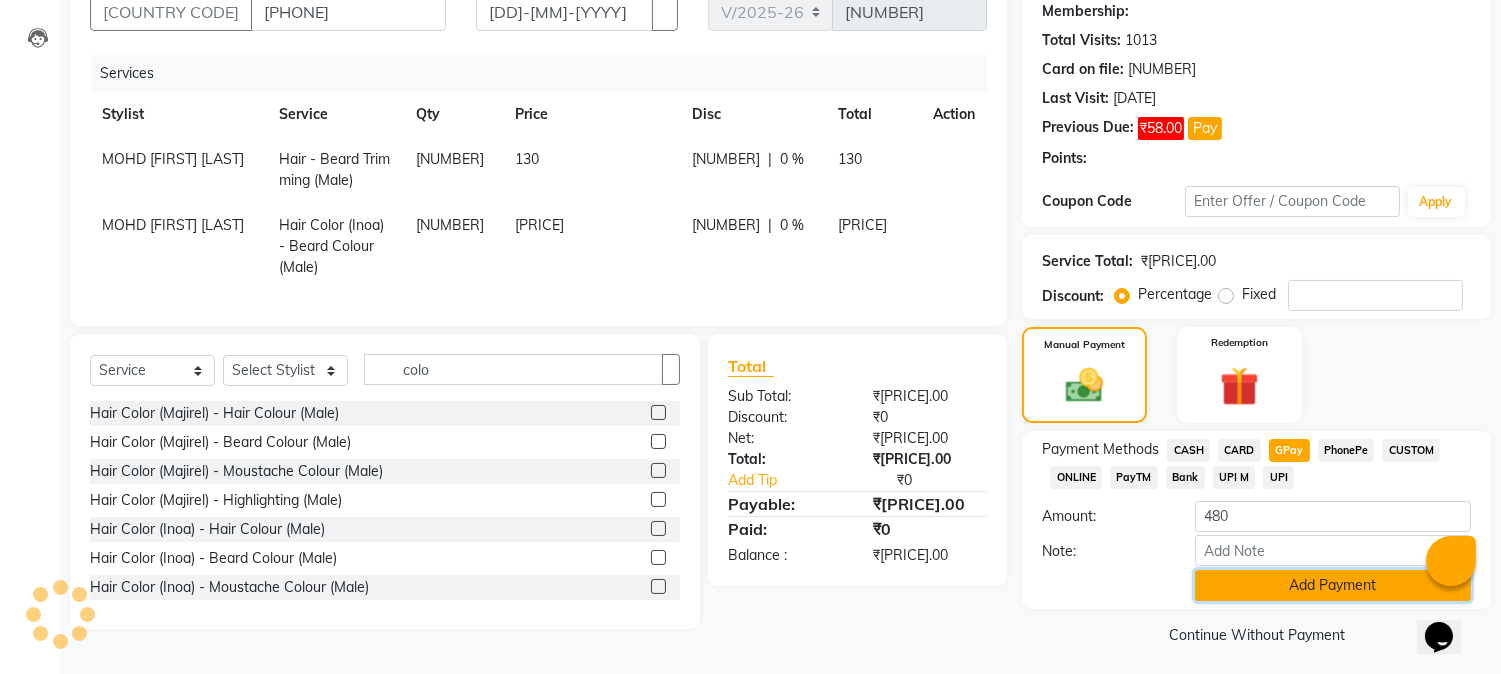 click on "Add Payment" at bounding box center (1333, 585) 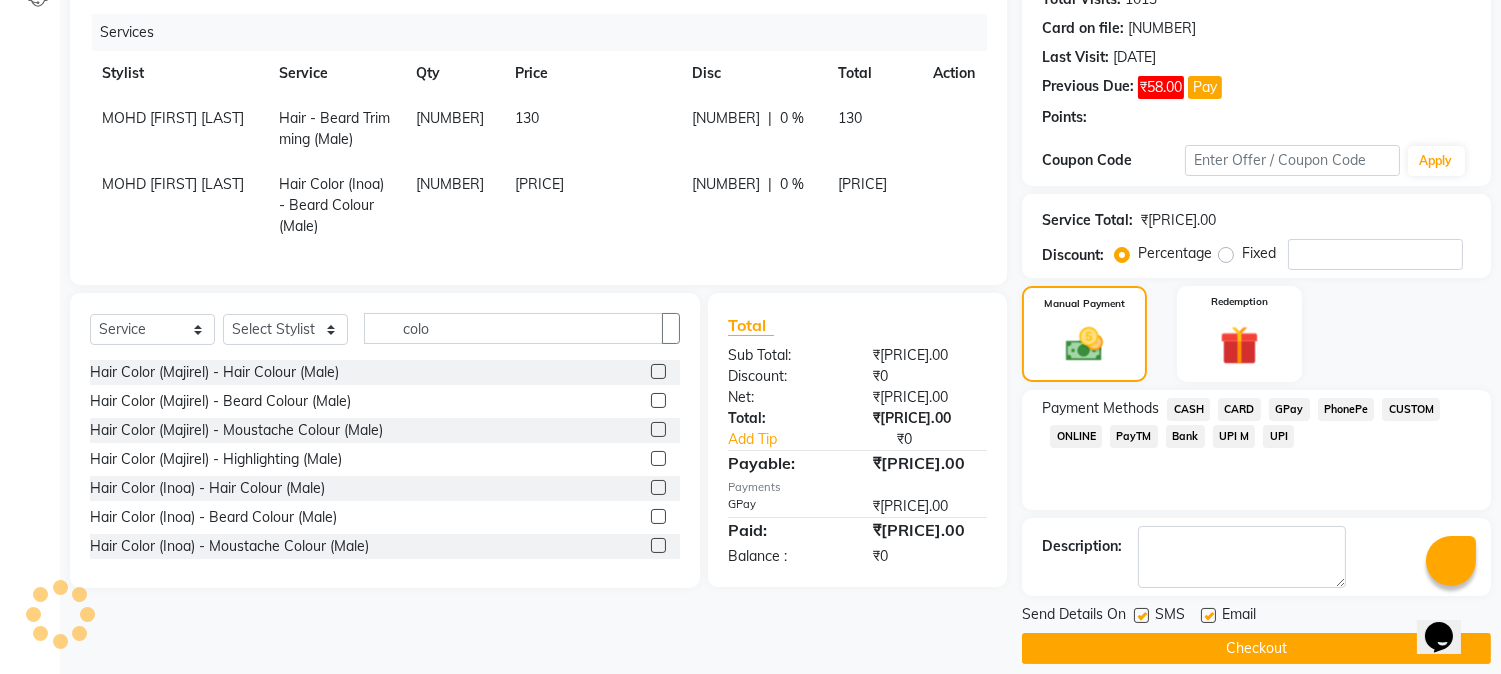 scroll, scrollTop: 257, scrollLeft: 0, axis: vertical 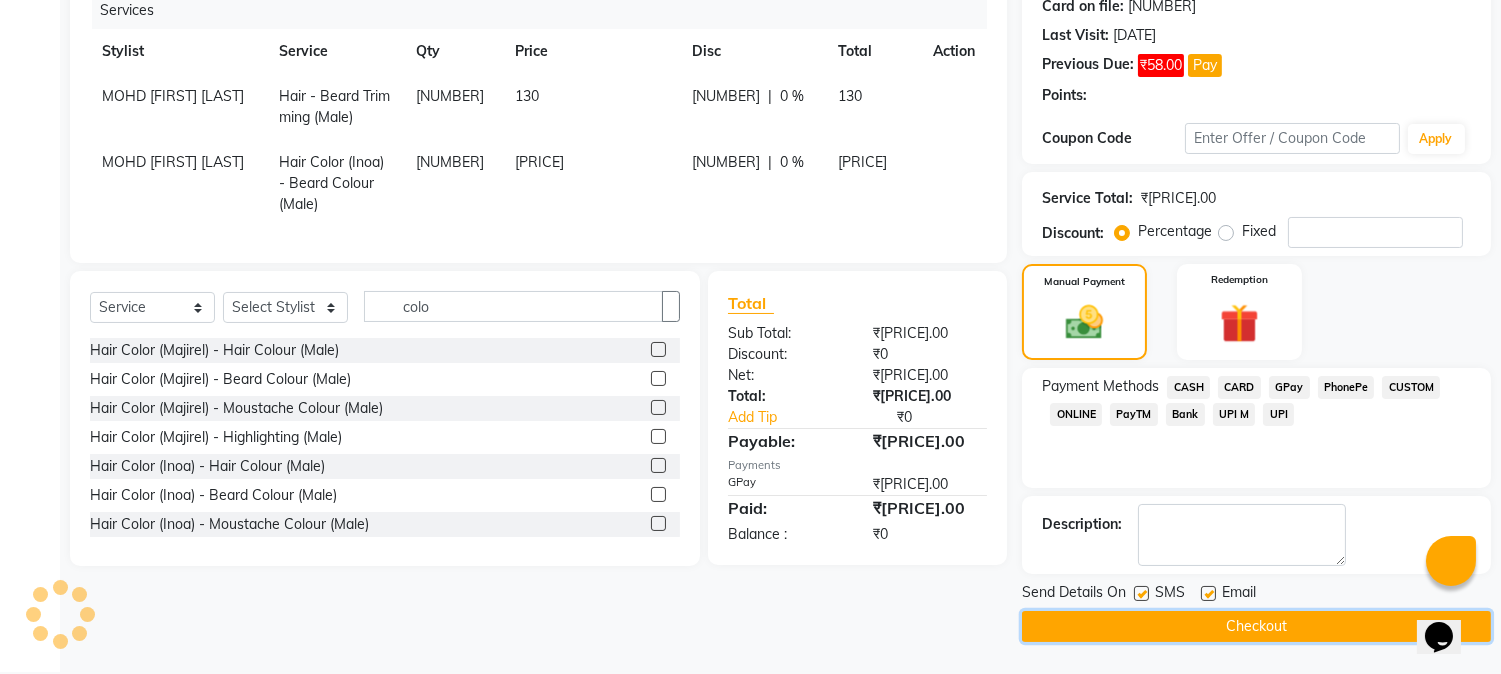 click on "Checkout" at bounding box center [1256, 626] 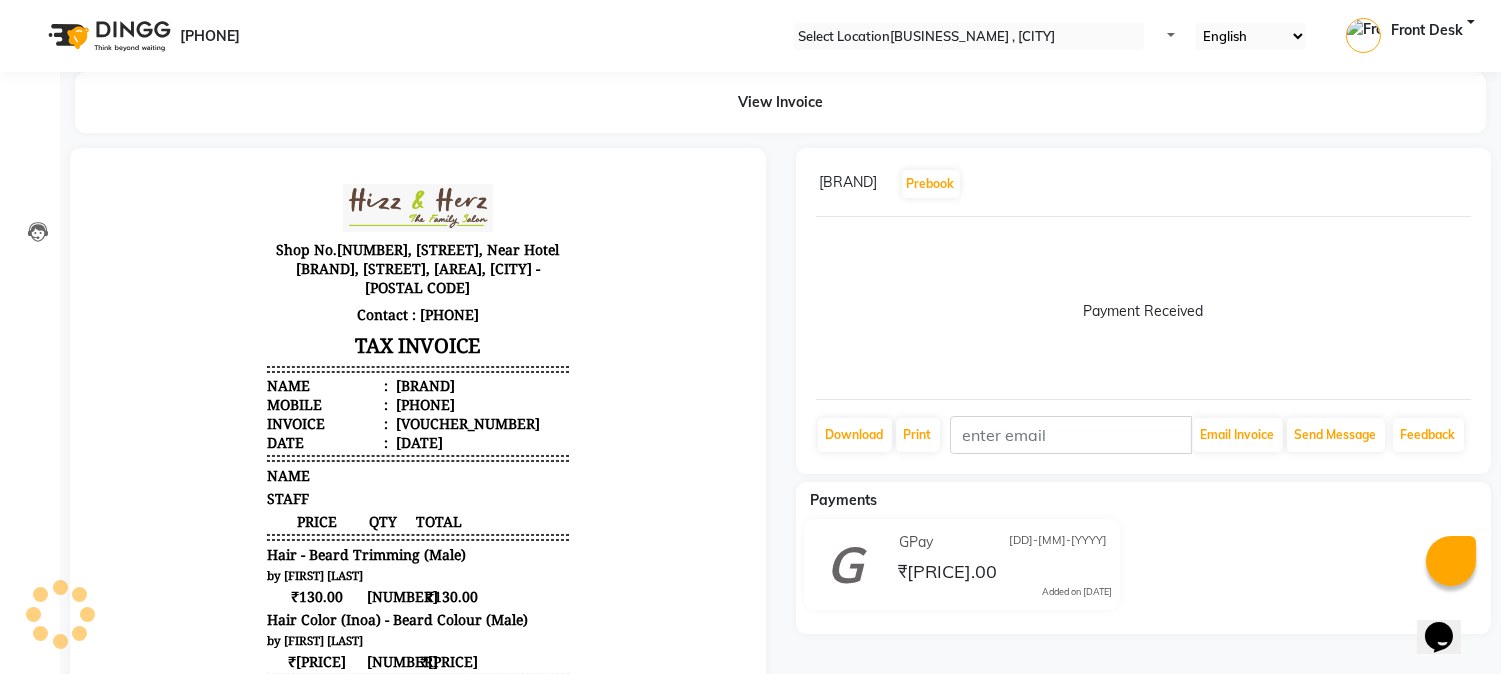 scroll, scrollTop: 0, scrollLeft: 0, axis: both 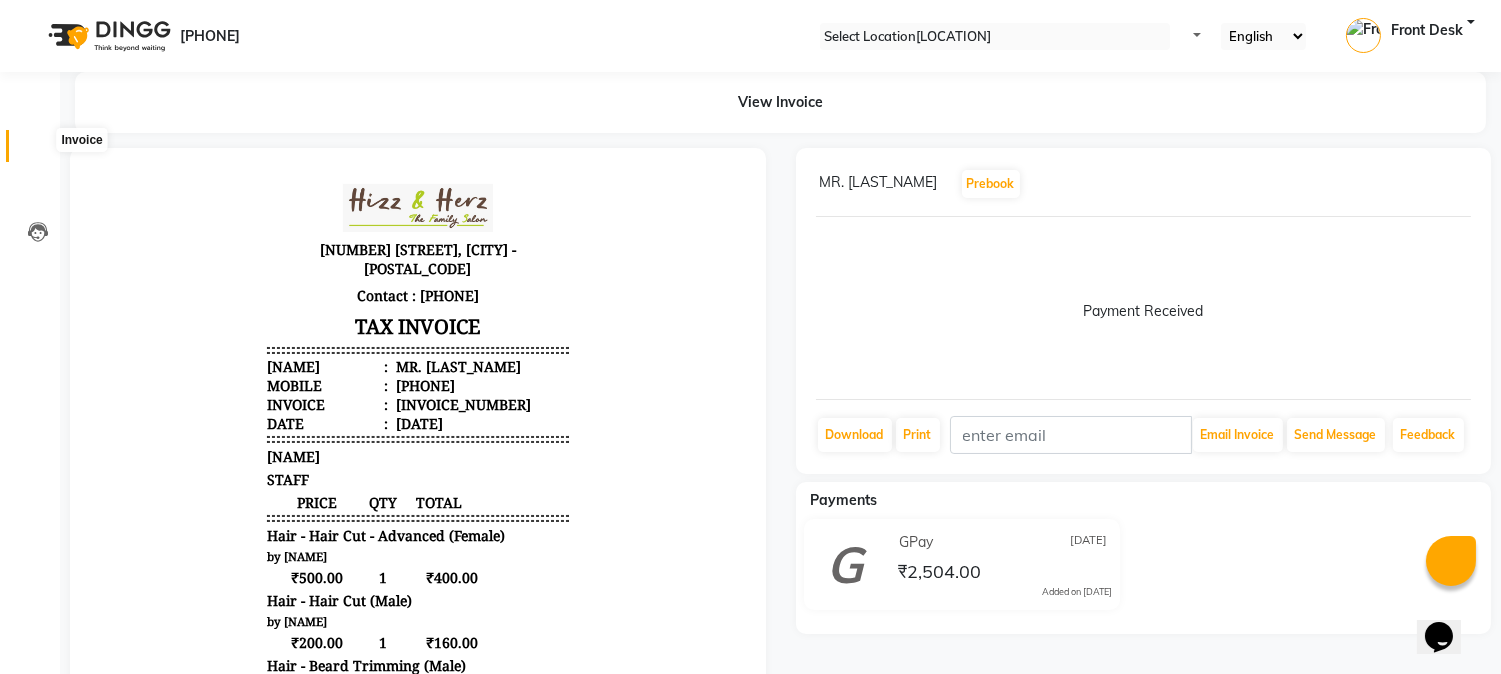 click at bounding box center (37, 151) 